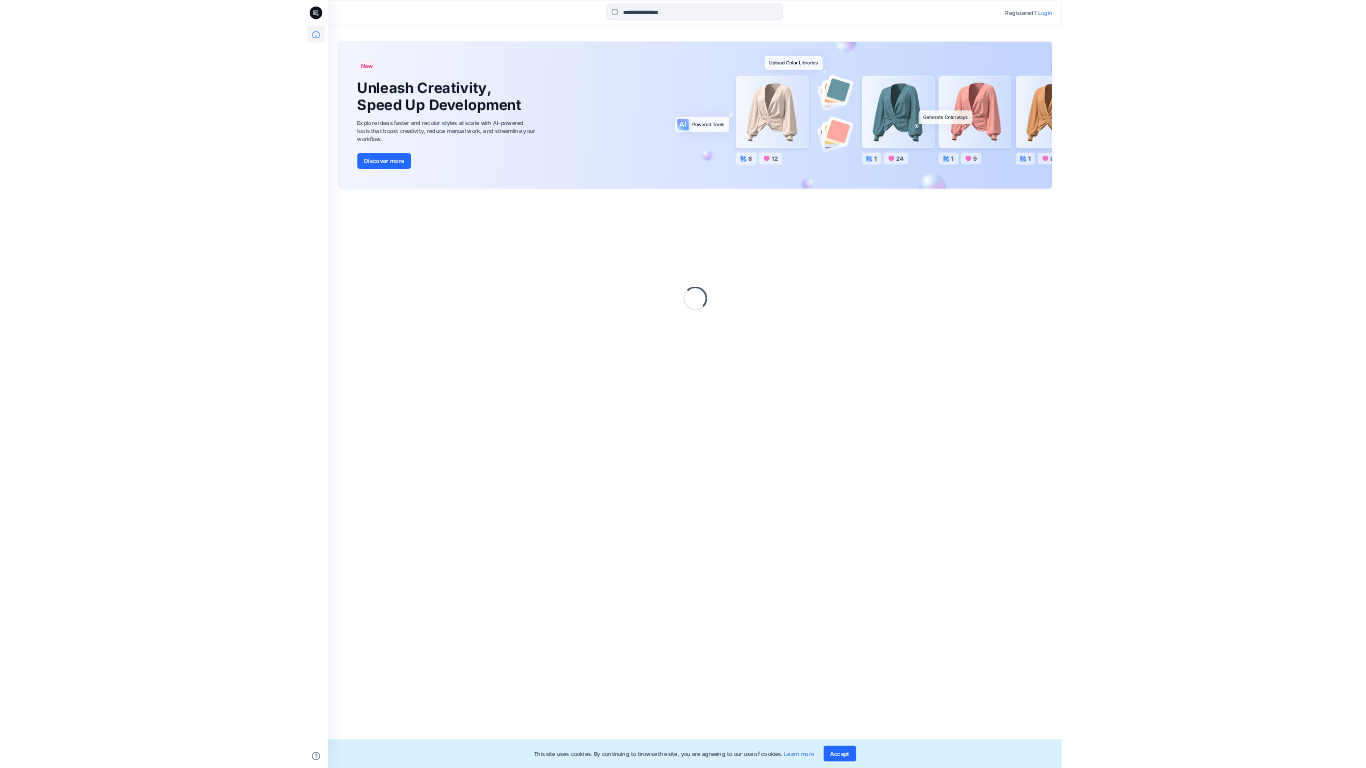 scroll, scrollTop: 0, scrollLeft: 0, axis: both 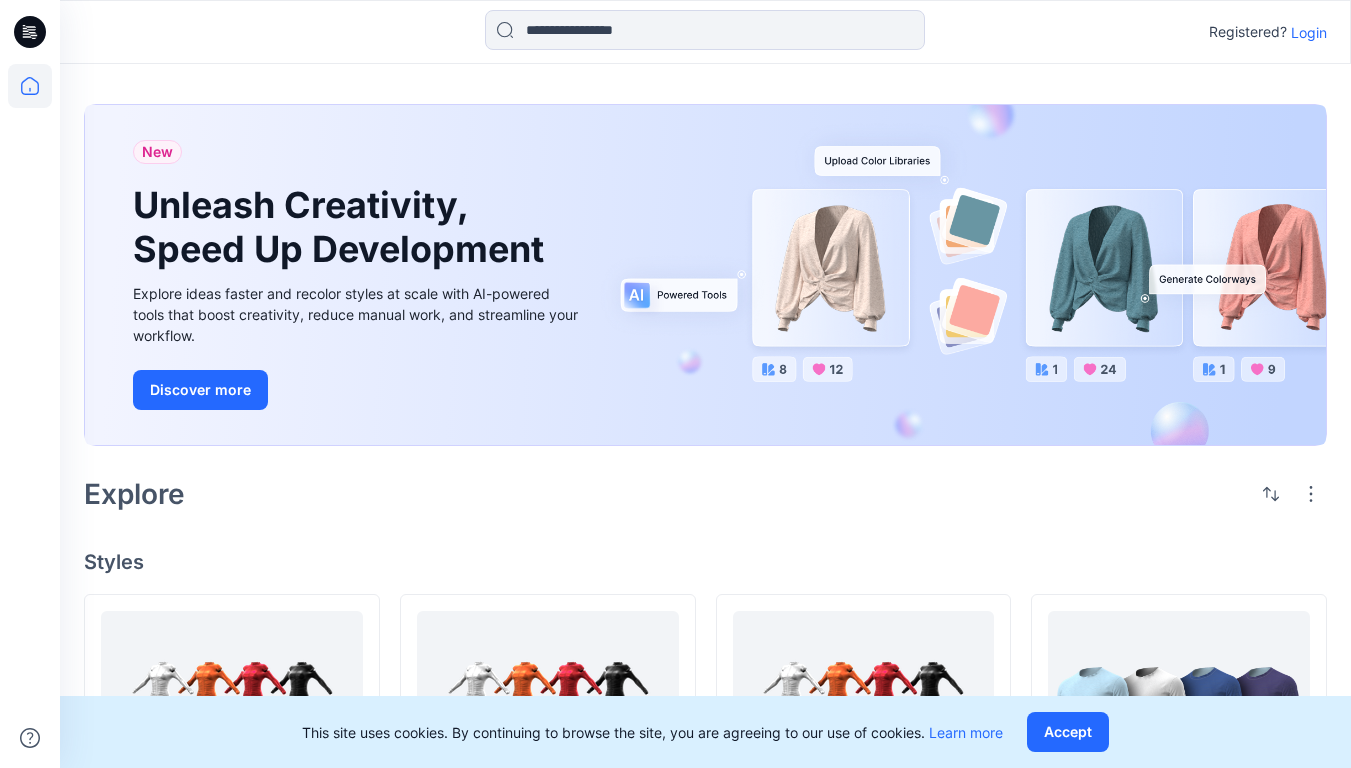 click on "Login" at bounding box center (1309, 32) 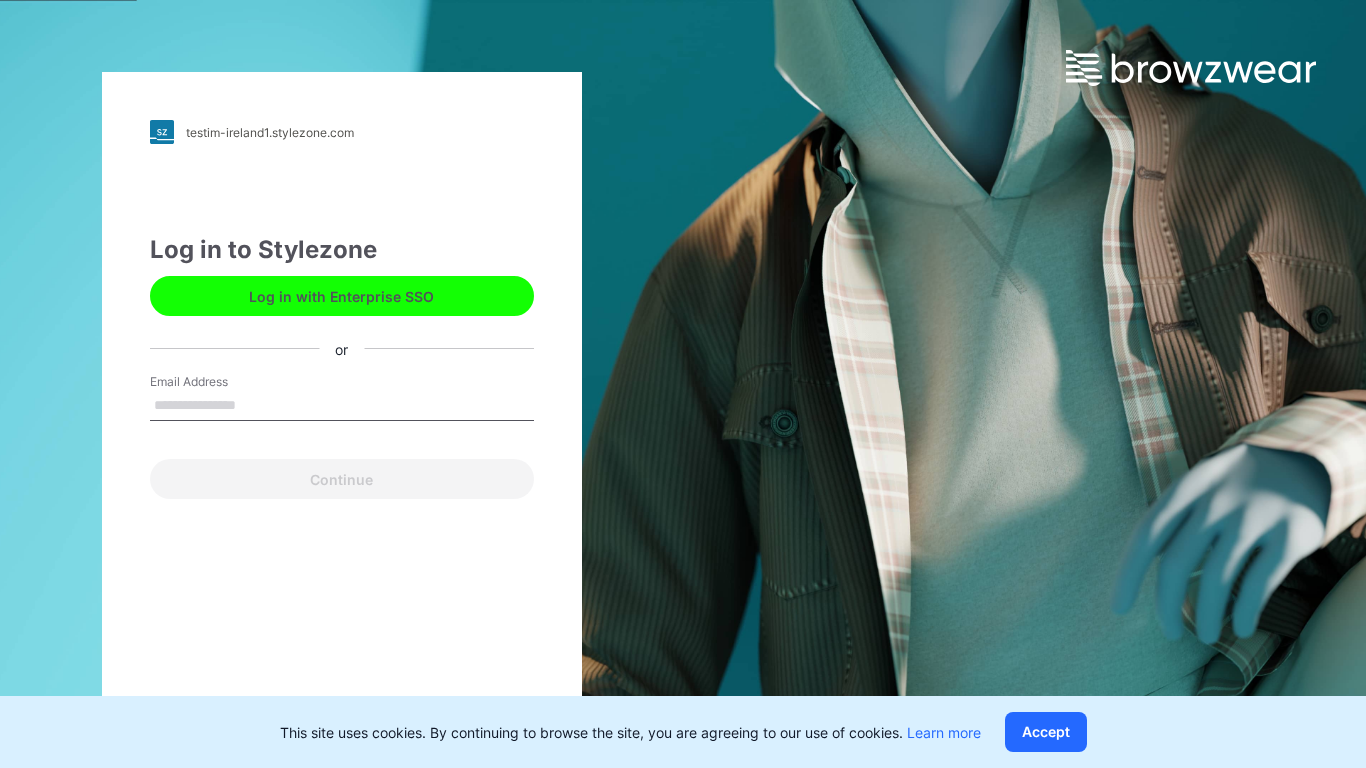 click on "Email Address" at bounding box center (342, 406) 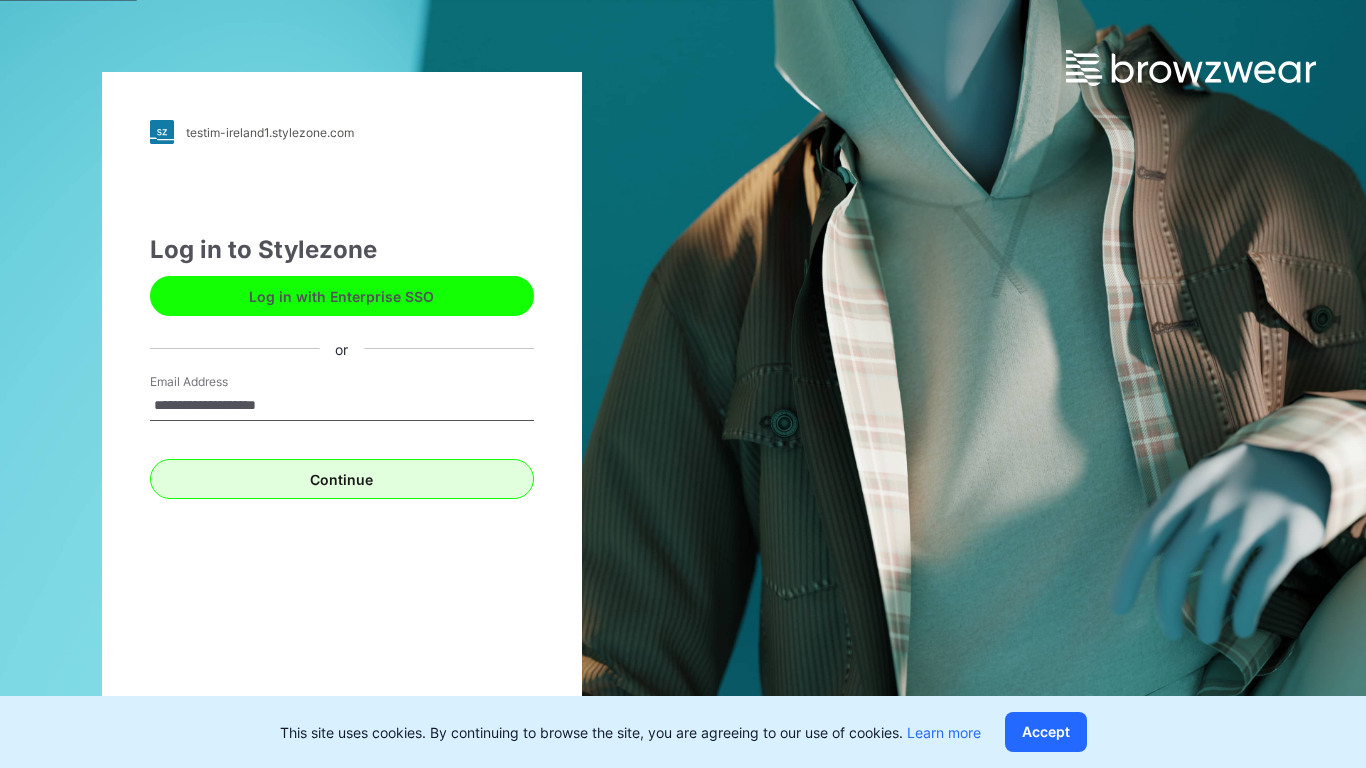 type on "**********" 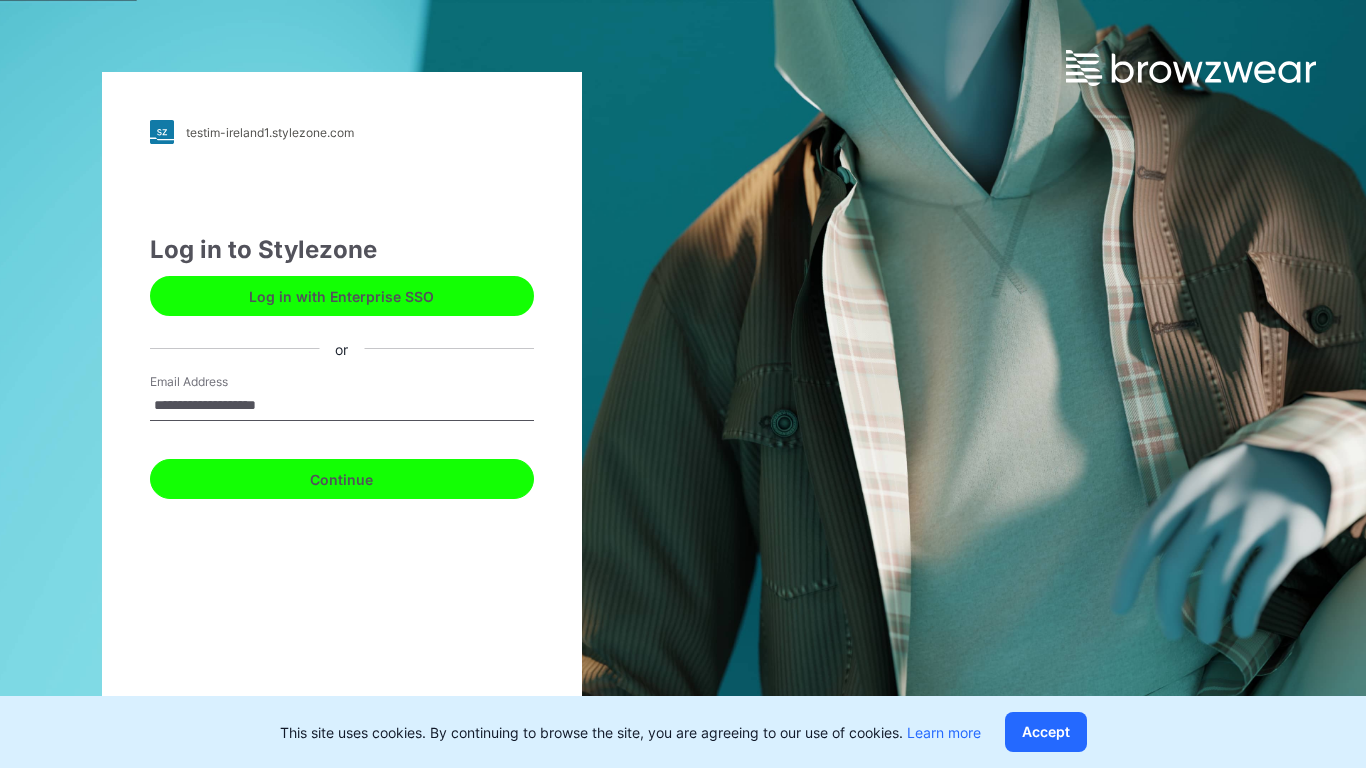 click on "Continue" at bounding box center [342, 479] 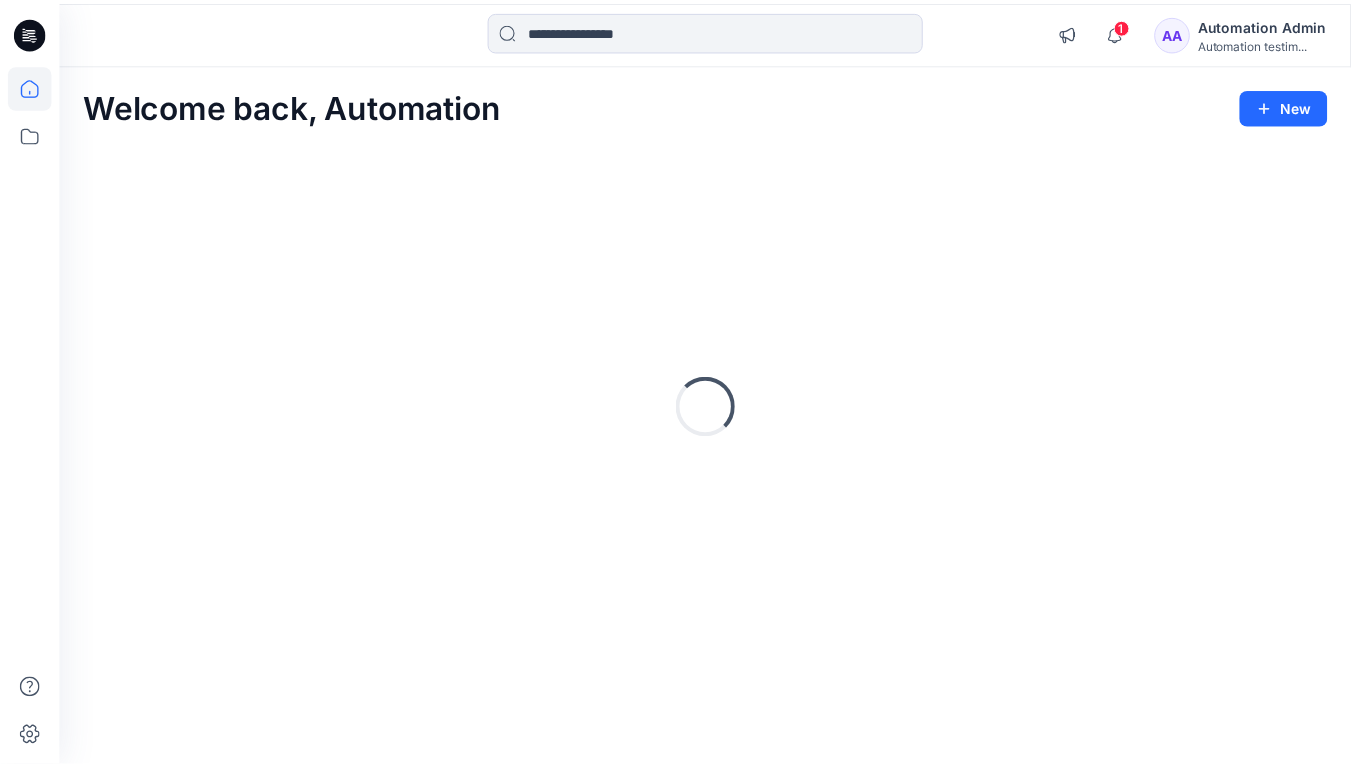 scroll, scrollTop: 0, scrollLeft: 0, axis: both 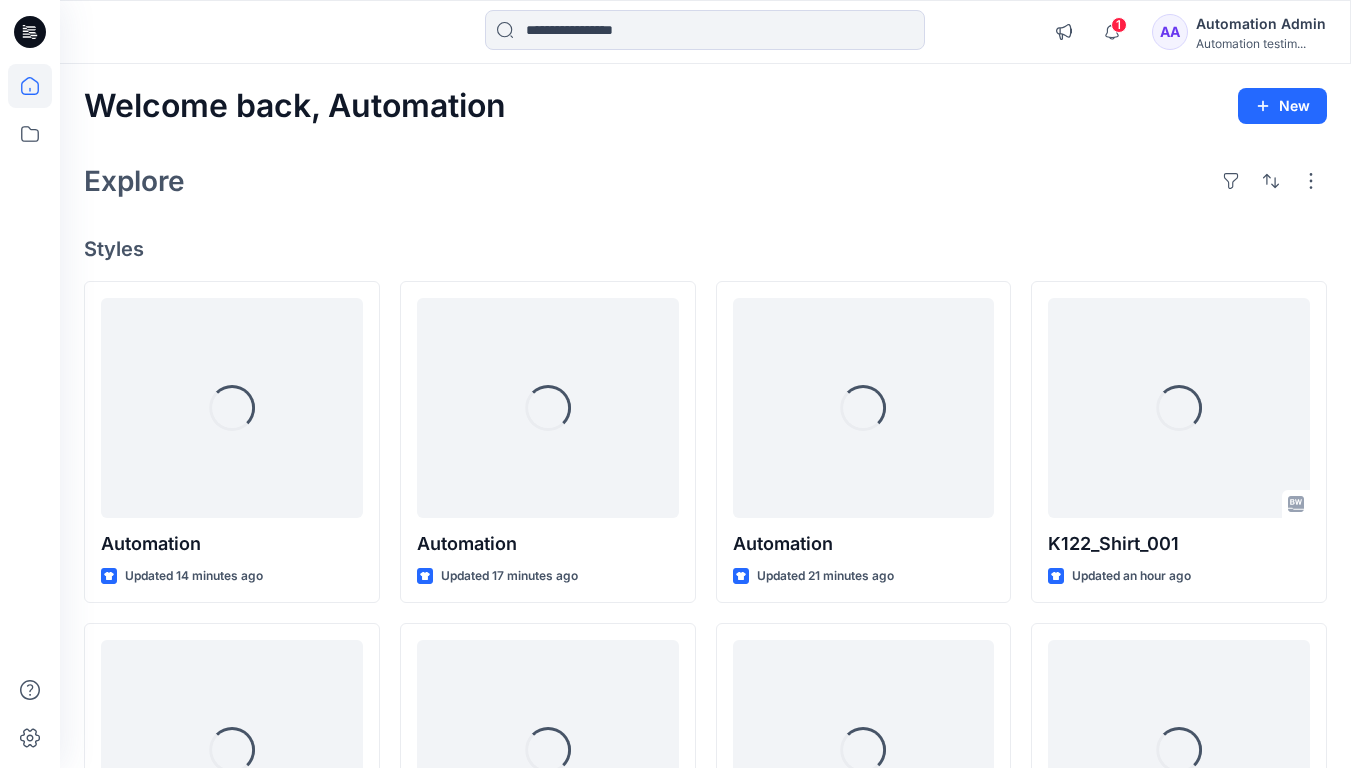 click 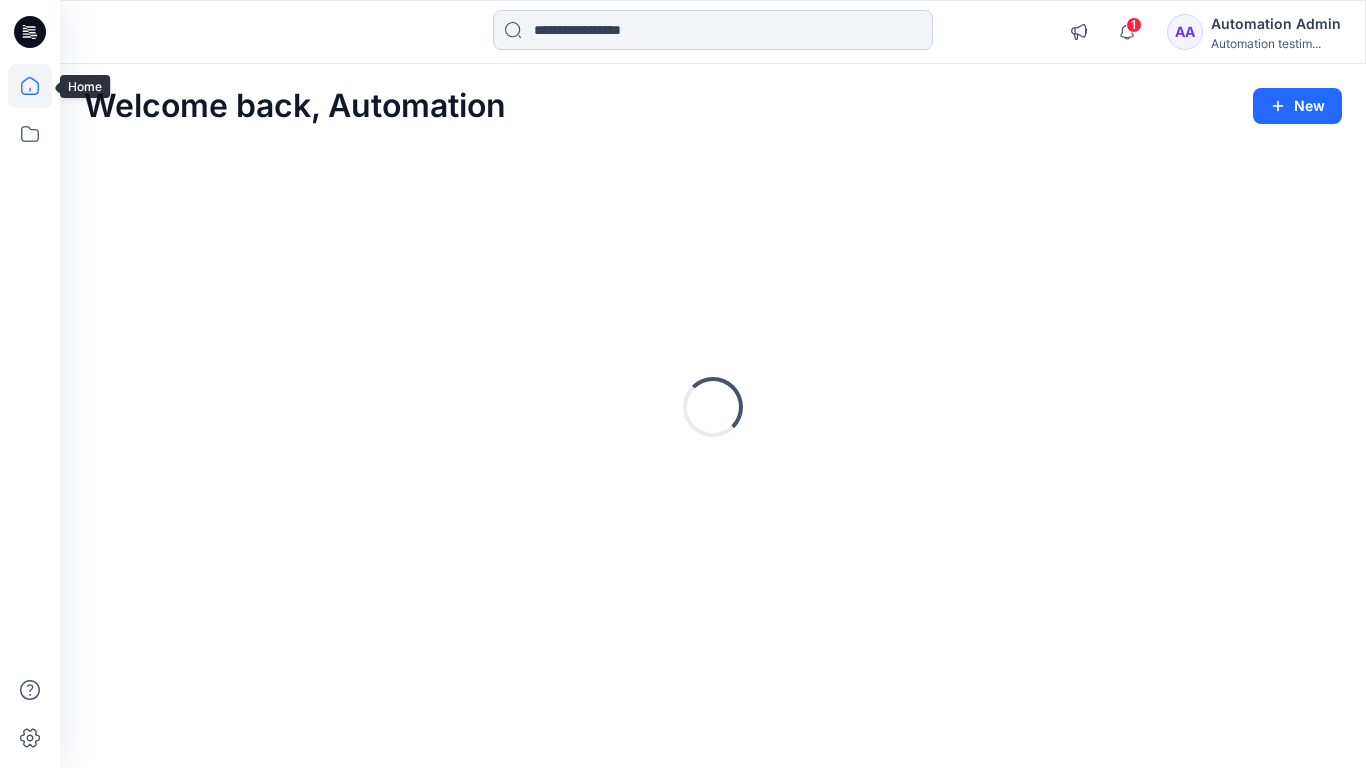click at bounding box center (713, 30) 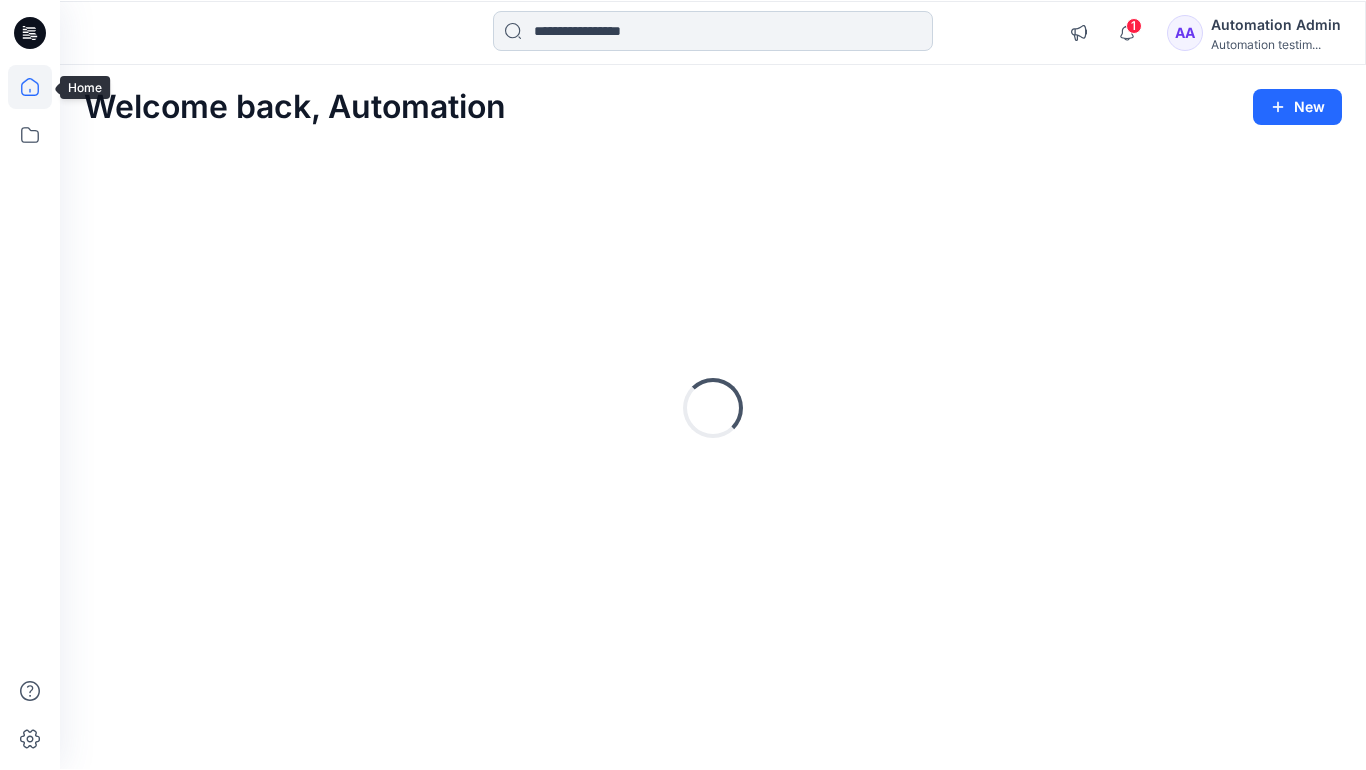scroll, scrollTop: 0, scrollLeft: 0, axis: both 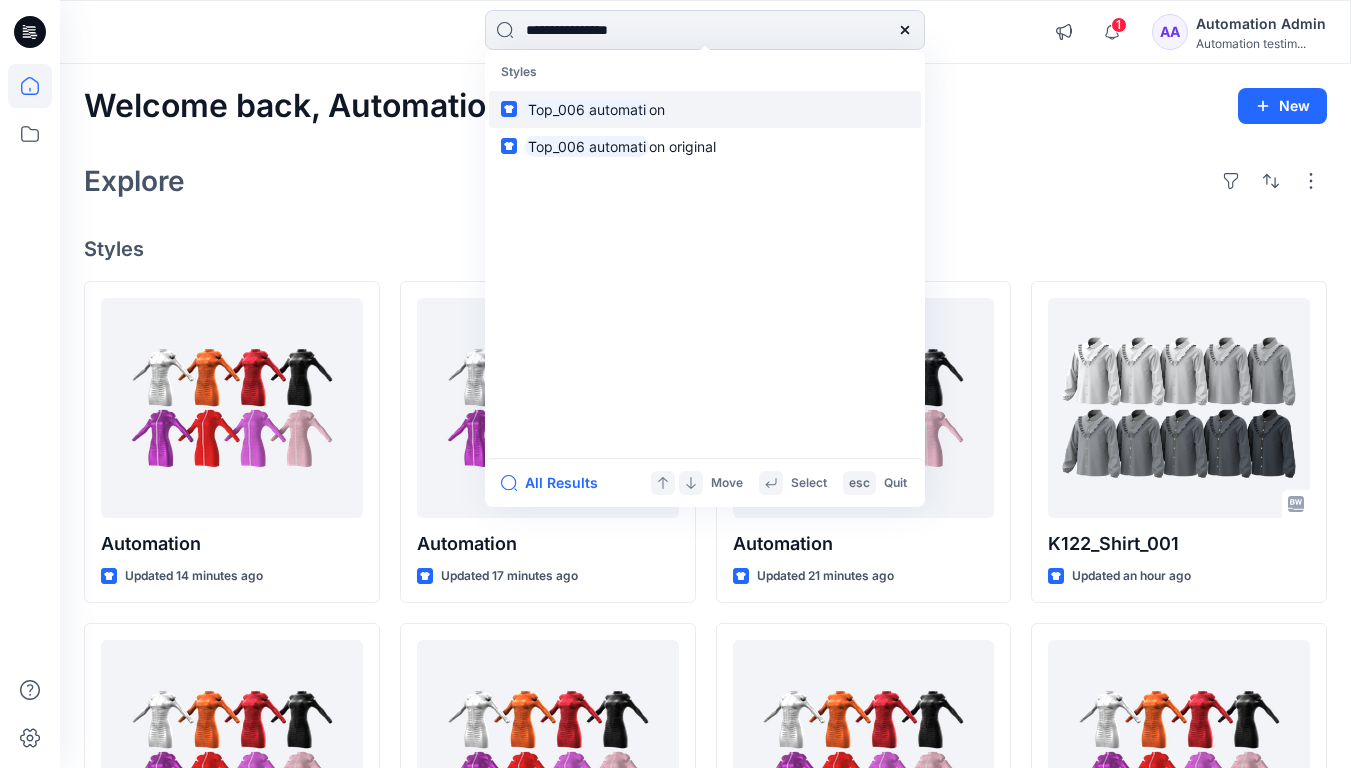 type on "**********" 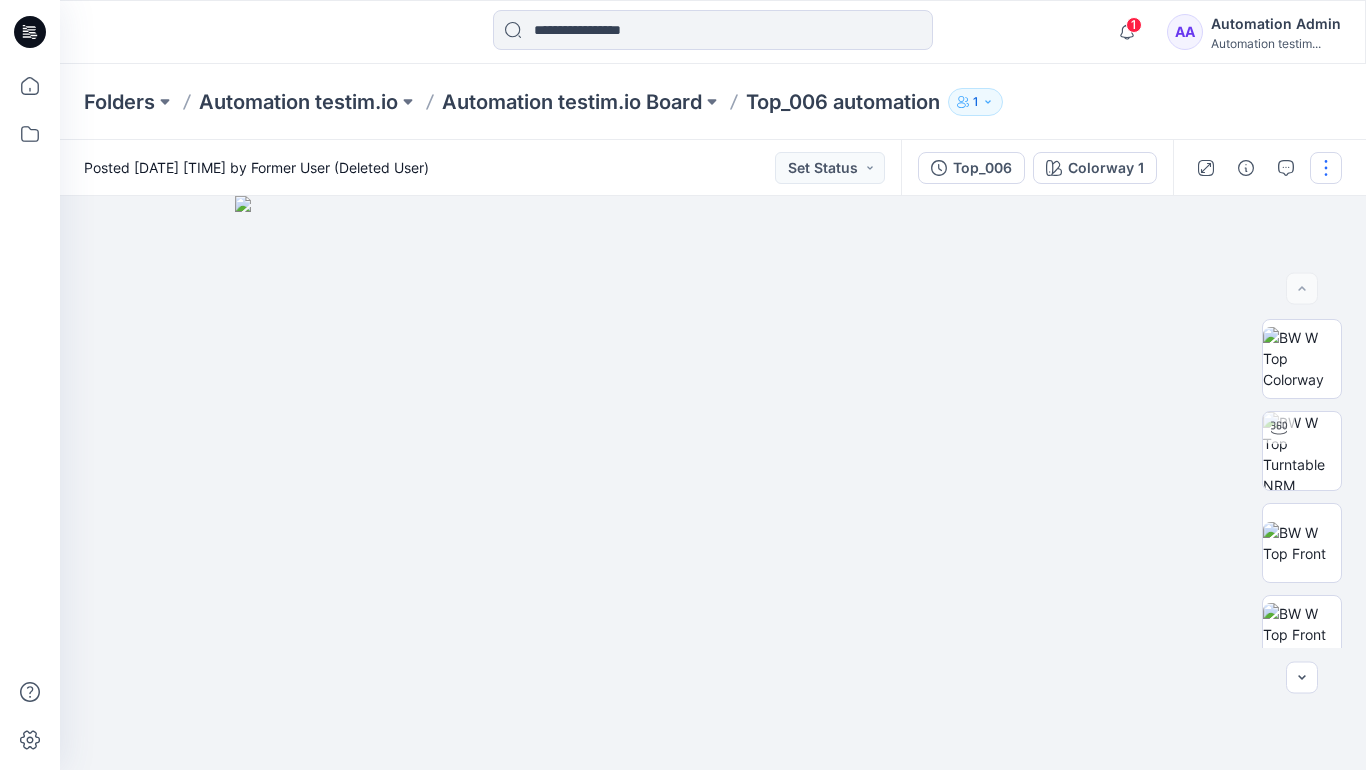 click at bounding box center [1326, 168] 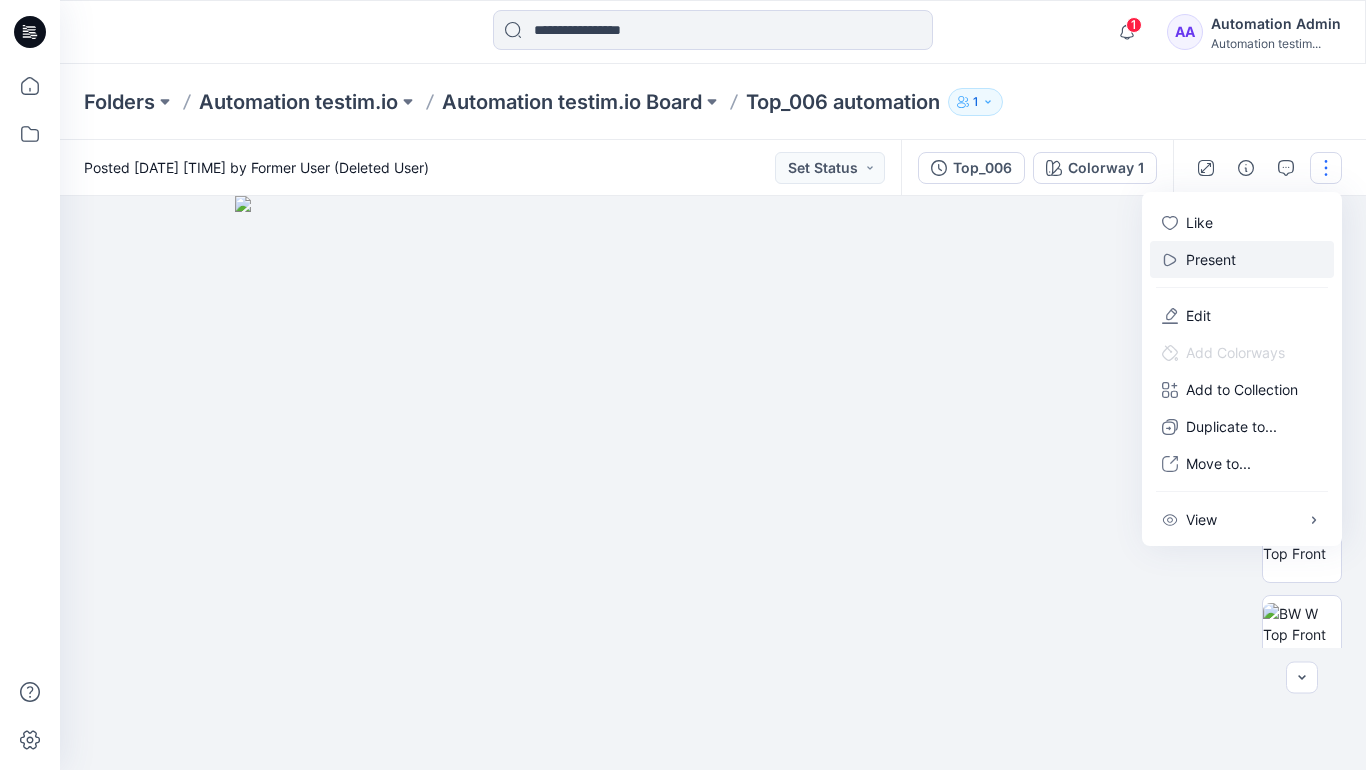 click on "Present" at bounding box center [1211, 259] 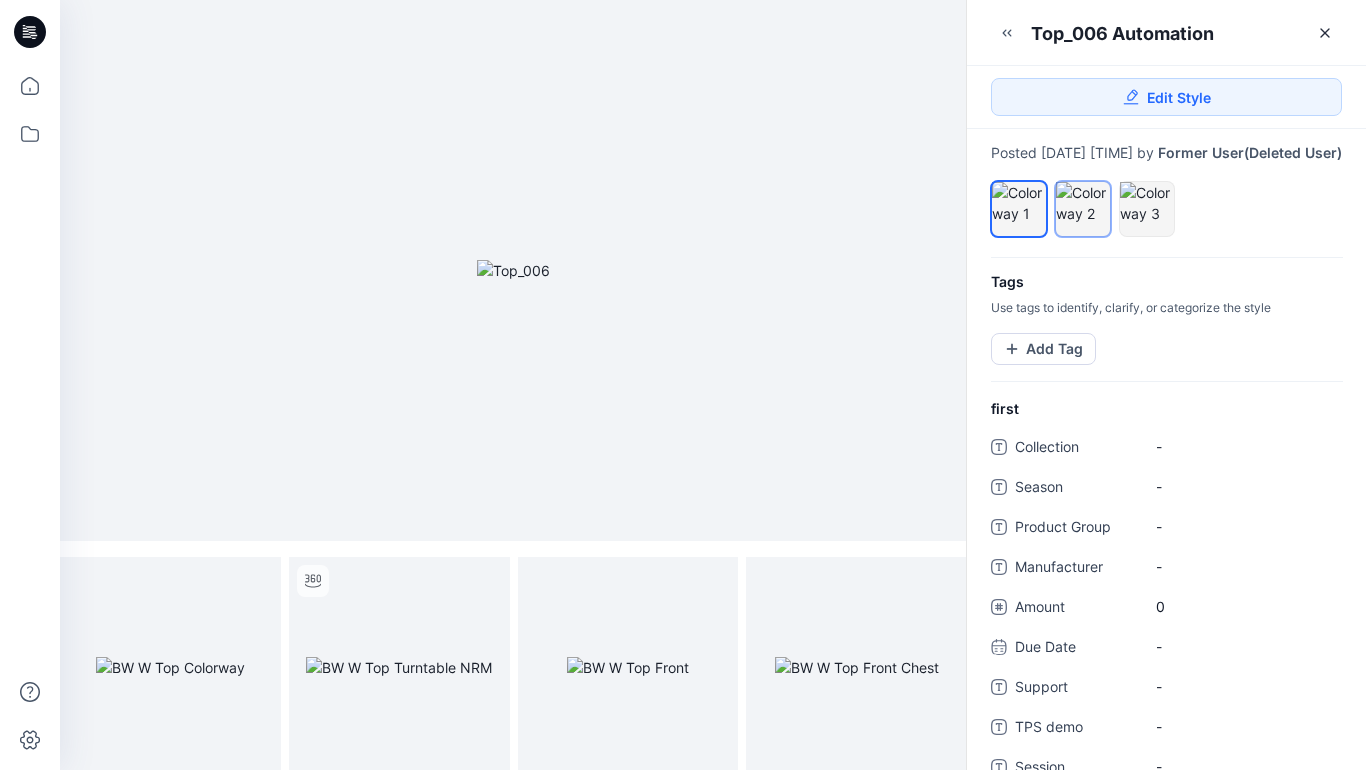 click at bounding box center [1083, 203] 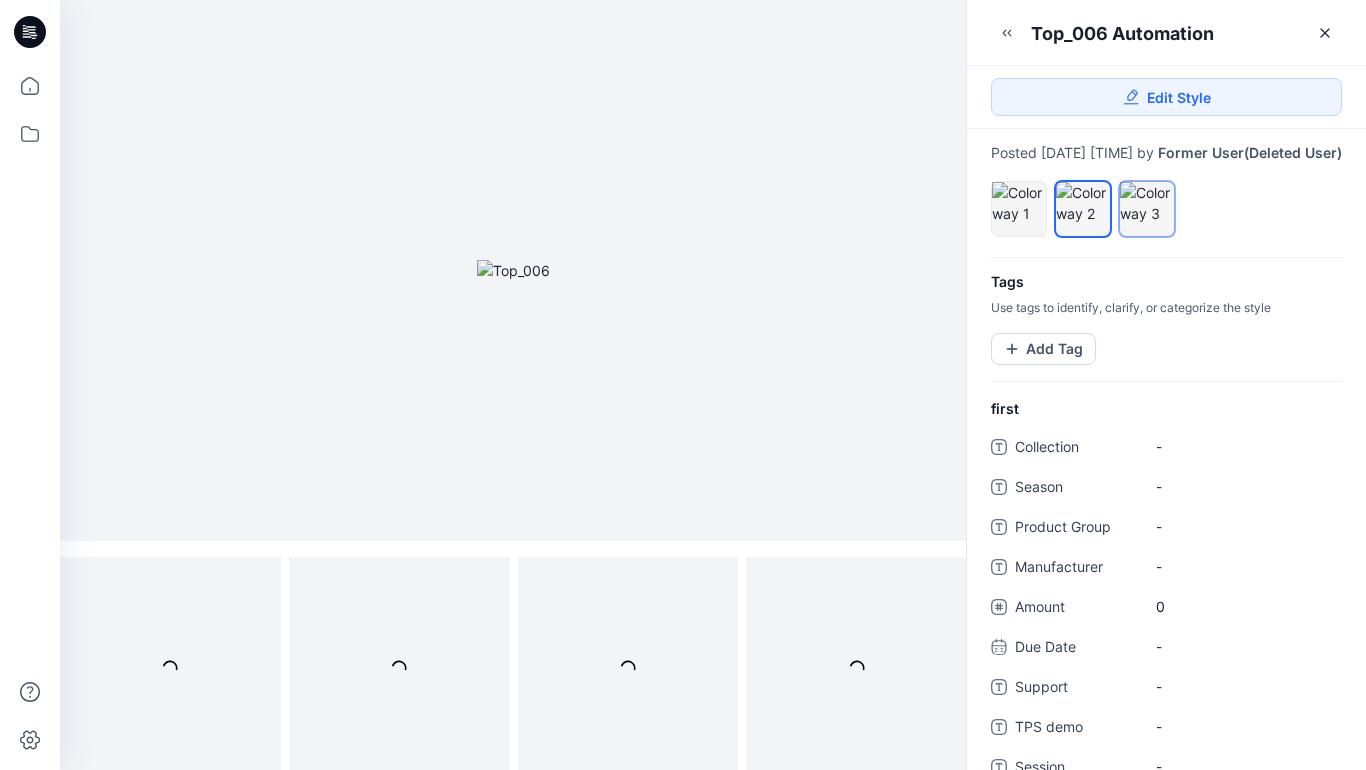 click at bounding box center (1147, 203) 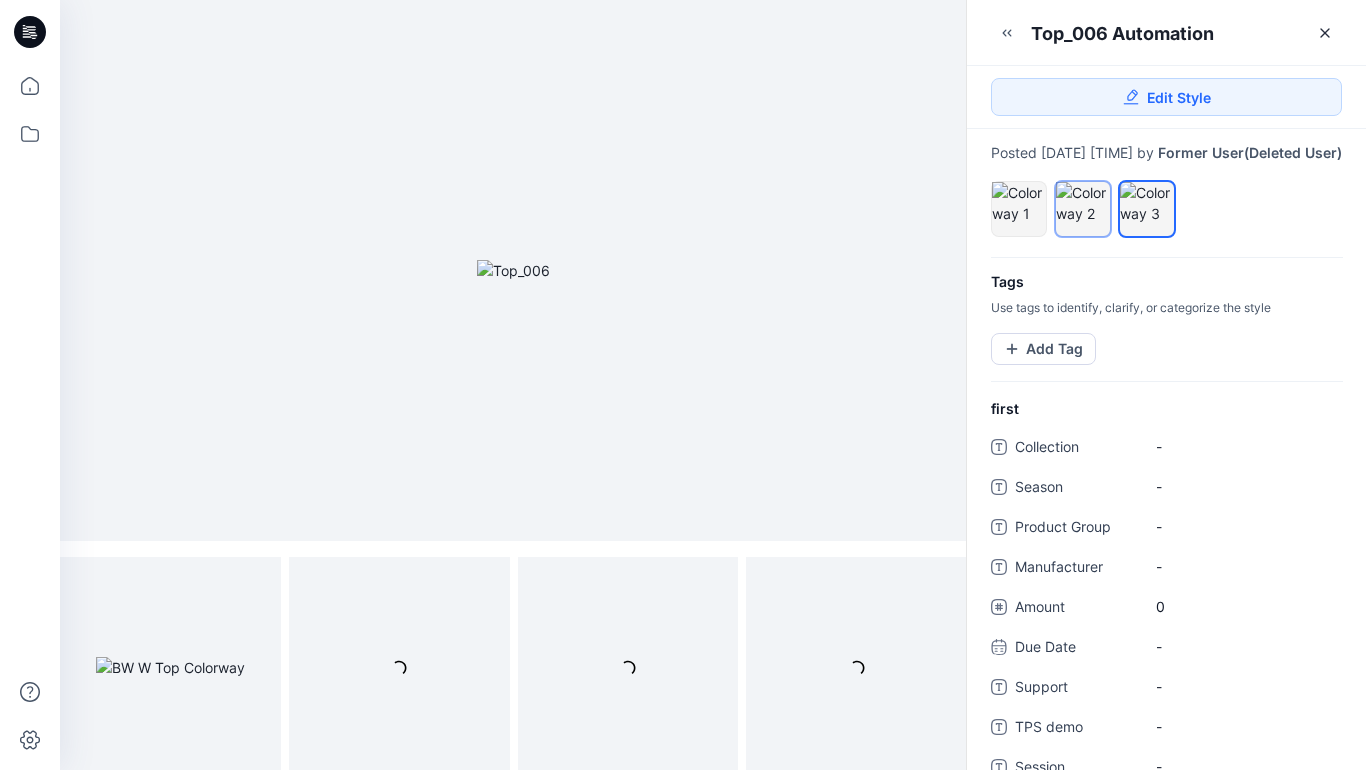 click at bounding box center (1083, 203) 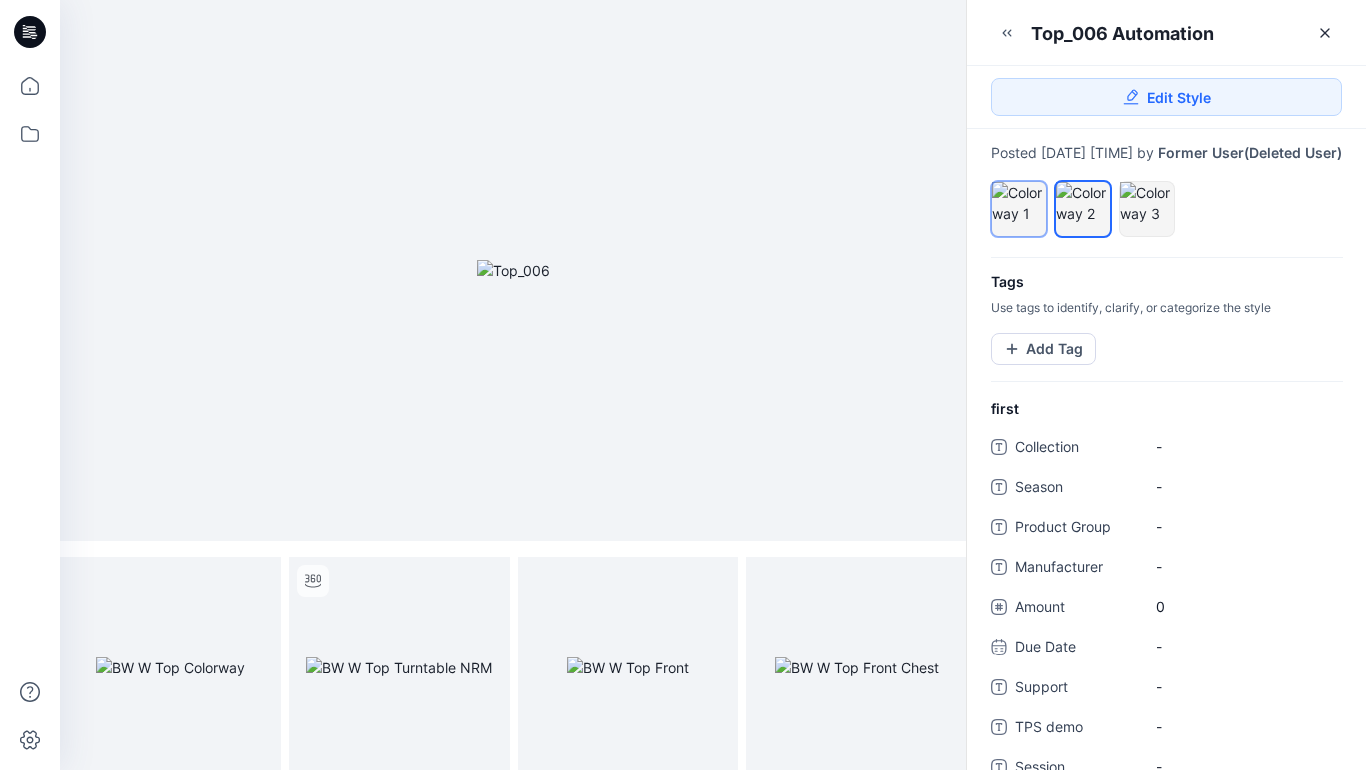 click at bounding box center (1019, 203) 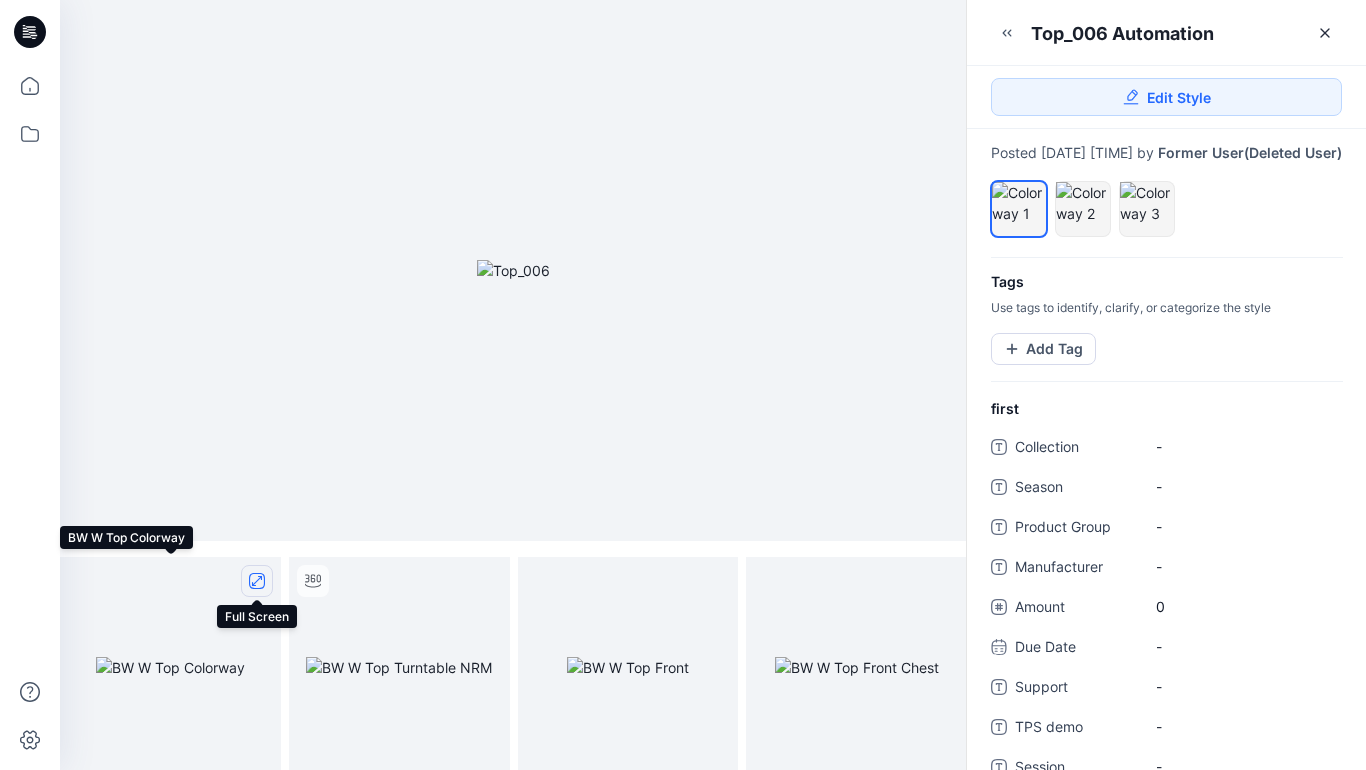 click 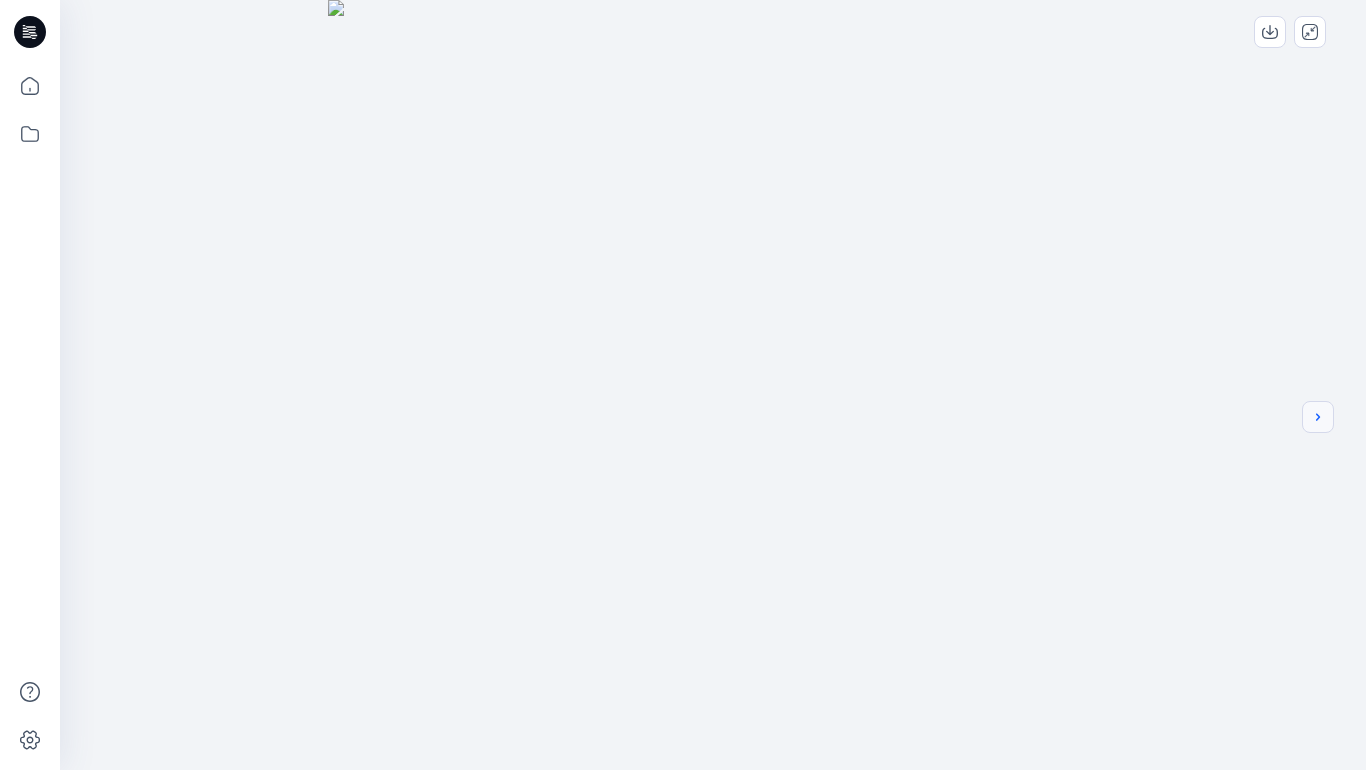 click 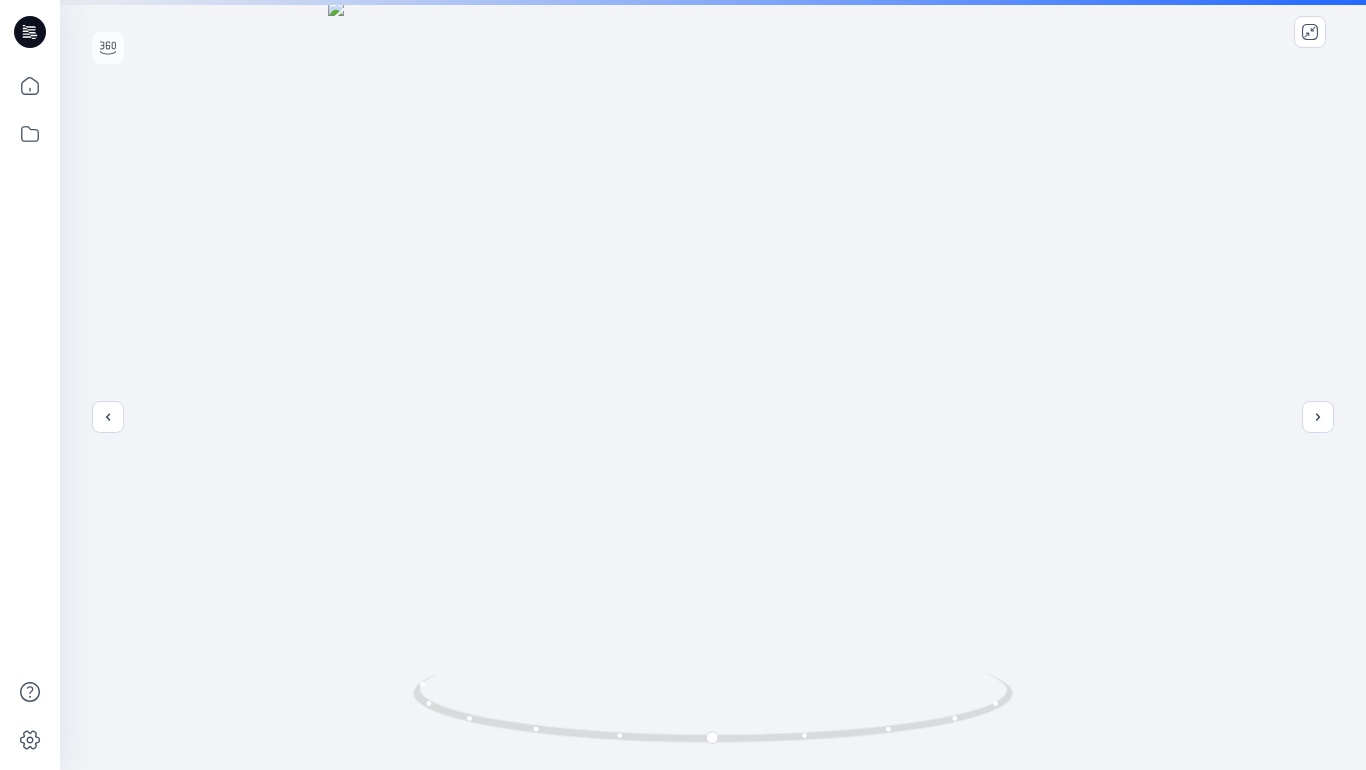 click at bounding box center (713, 385) 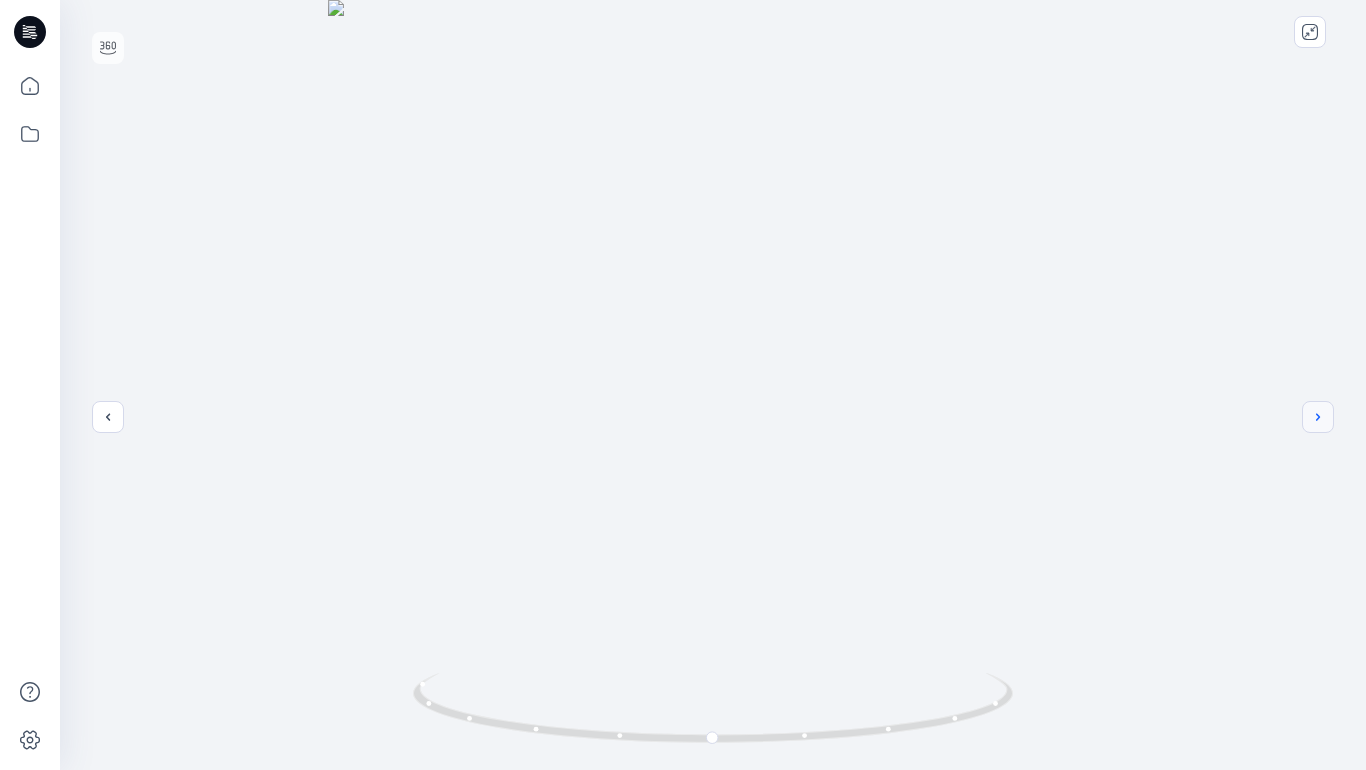 click 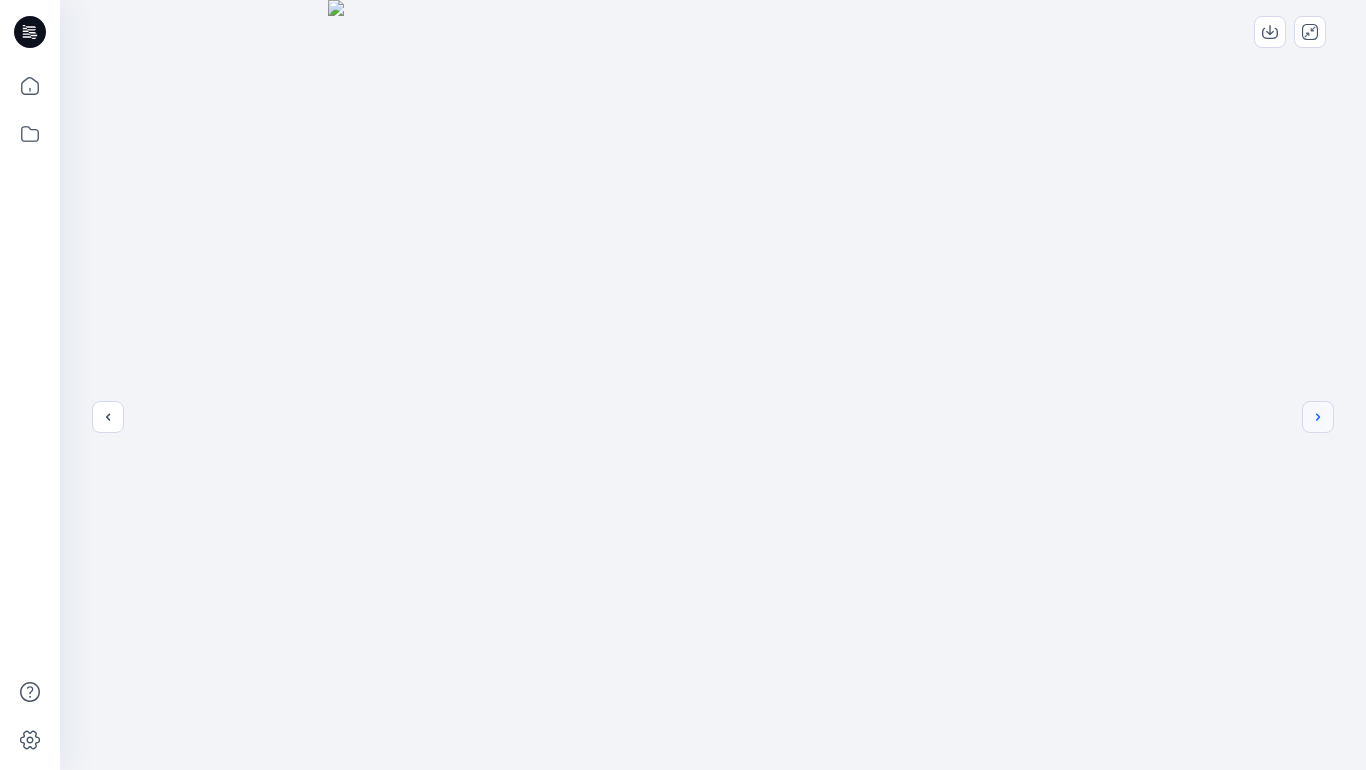 click 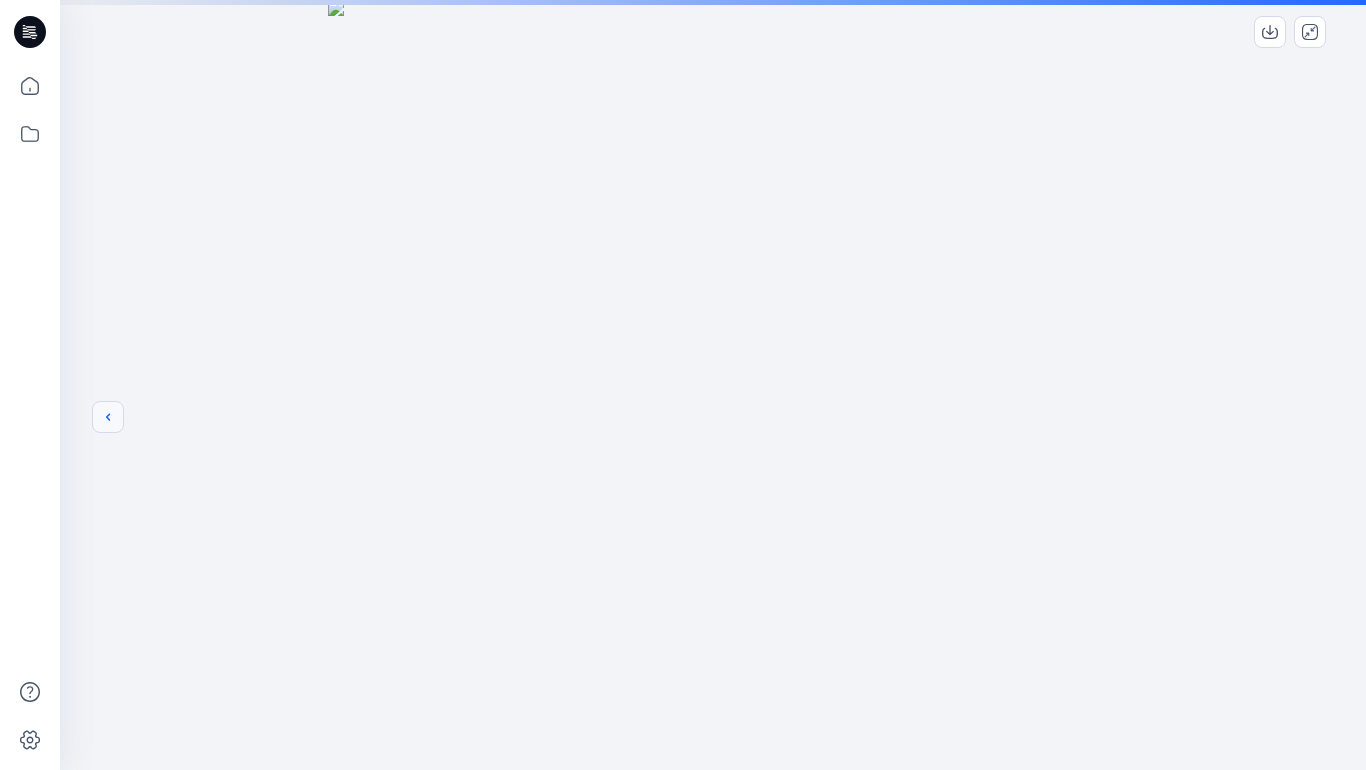 click 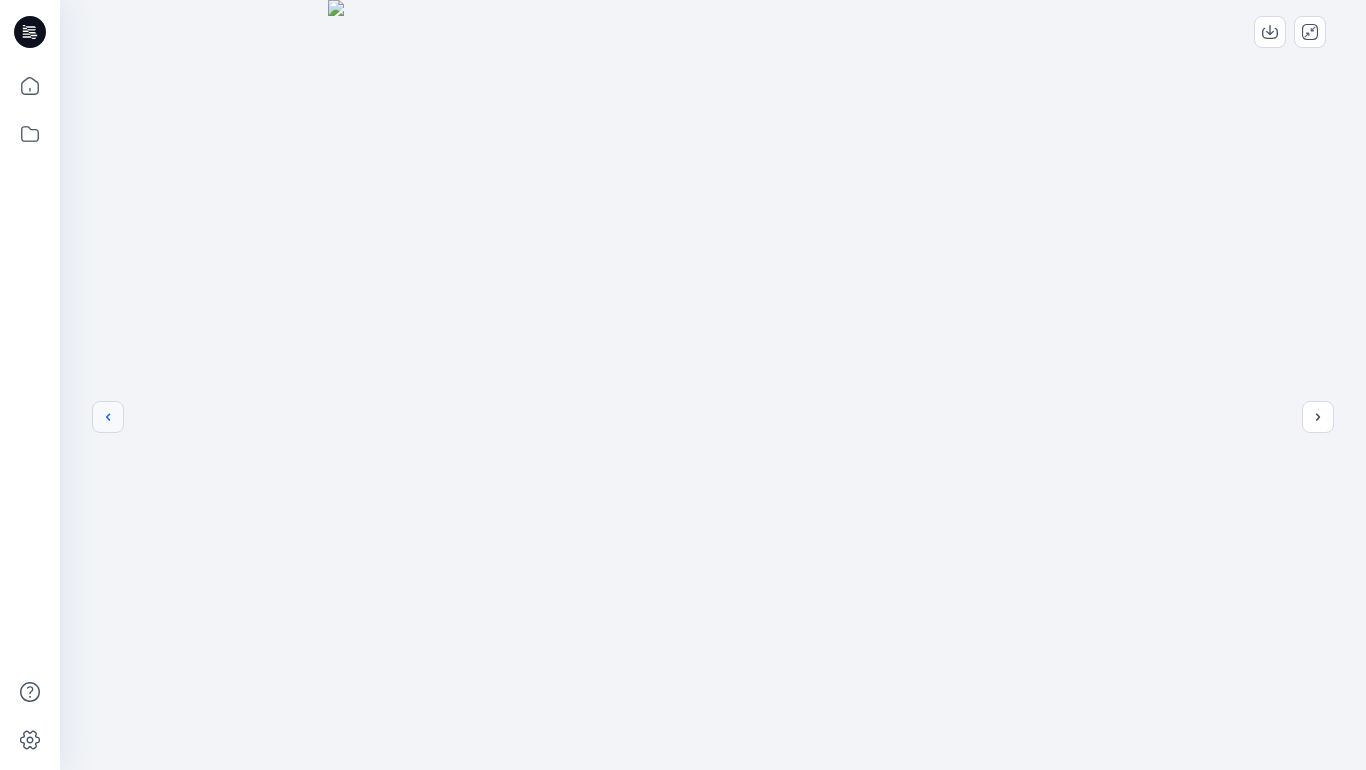 click 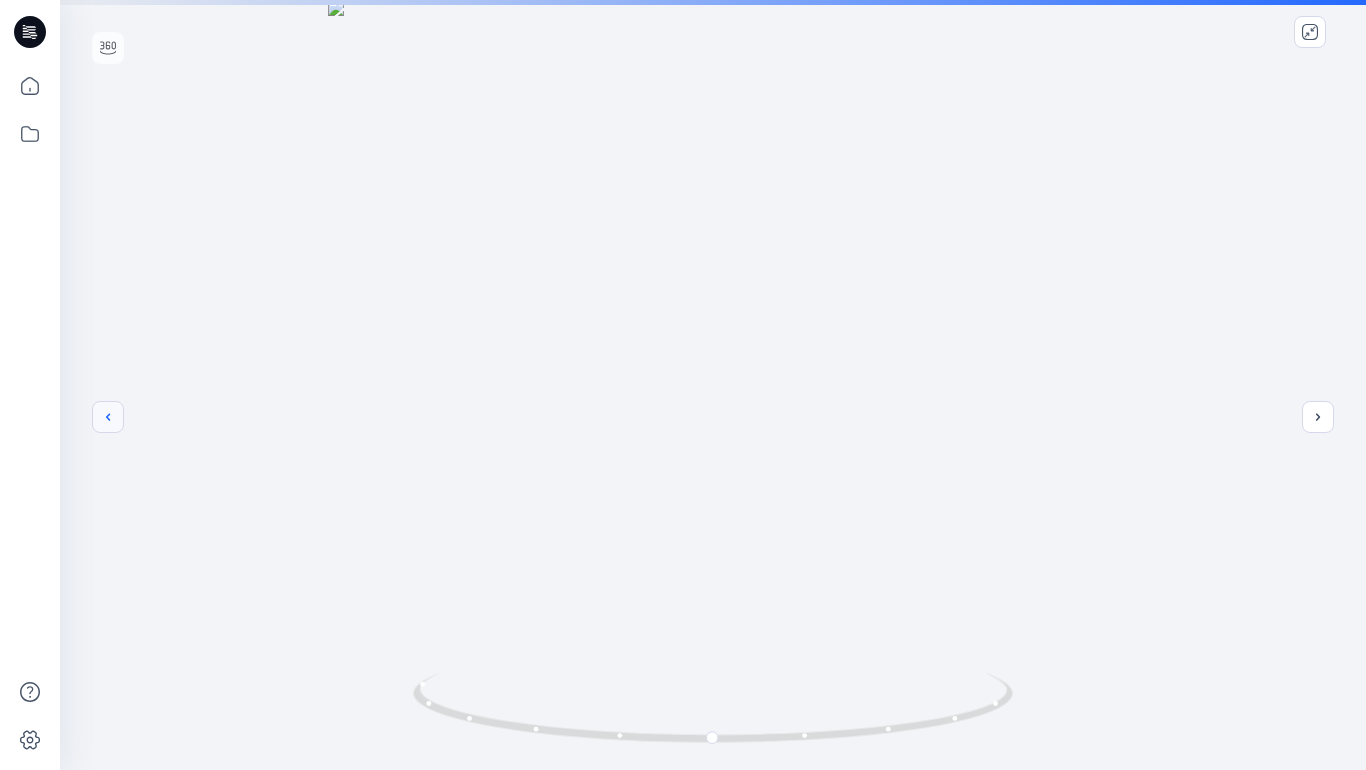 click 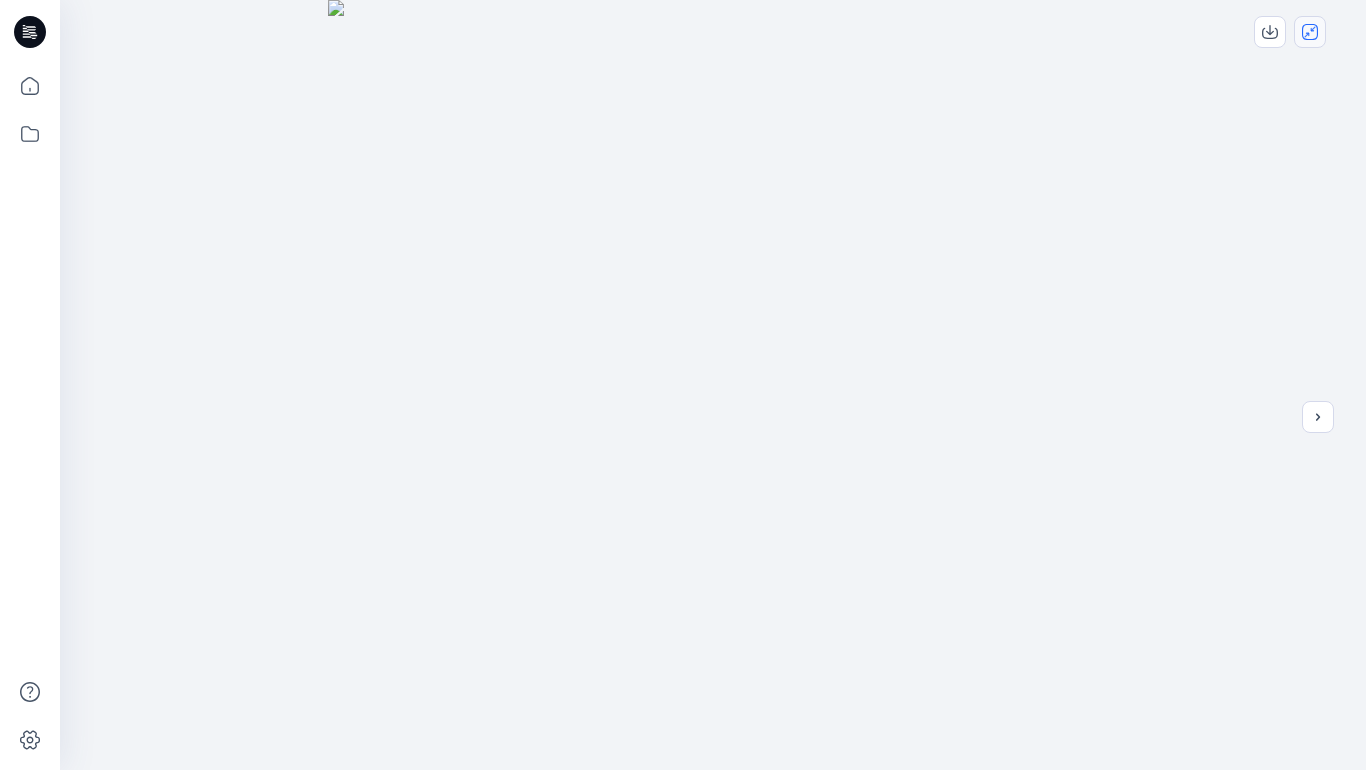 click 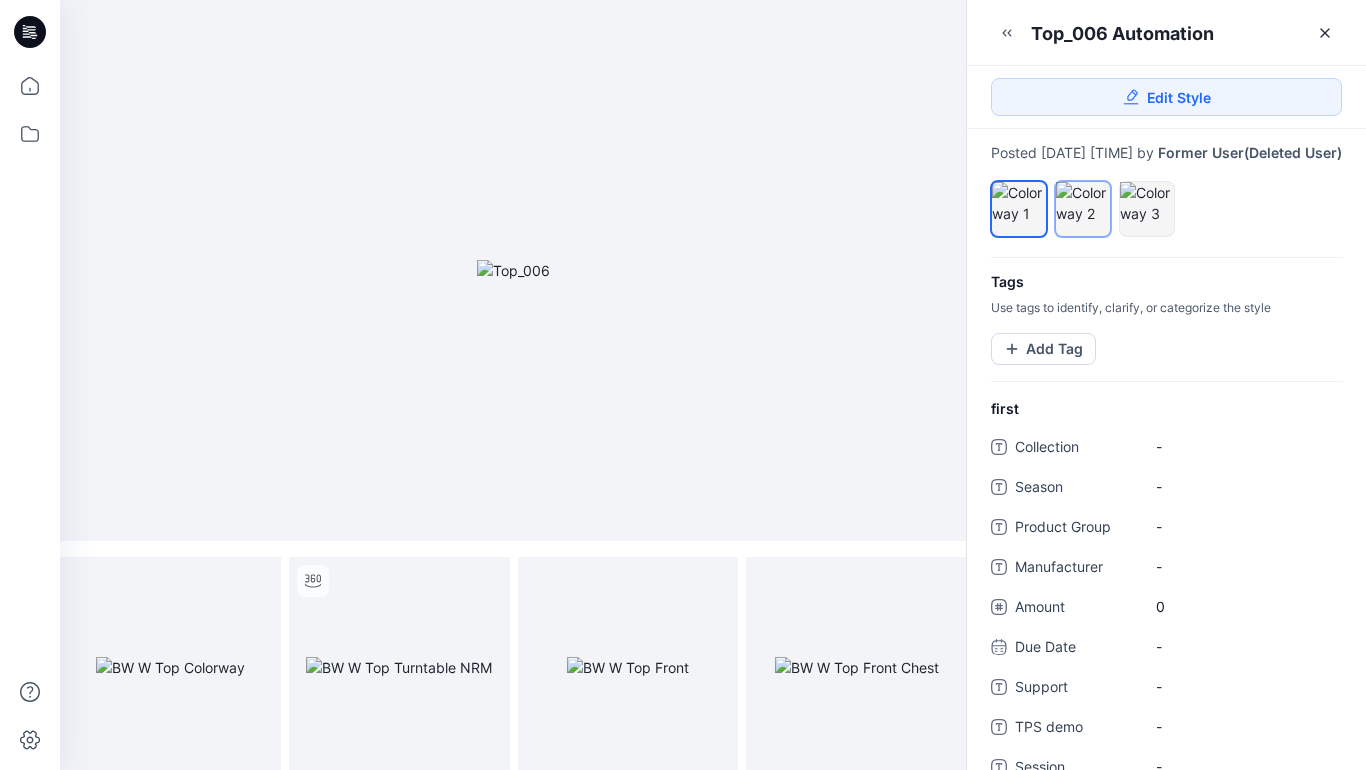 click at bounding box center (1083, 203) 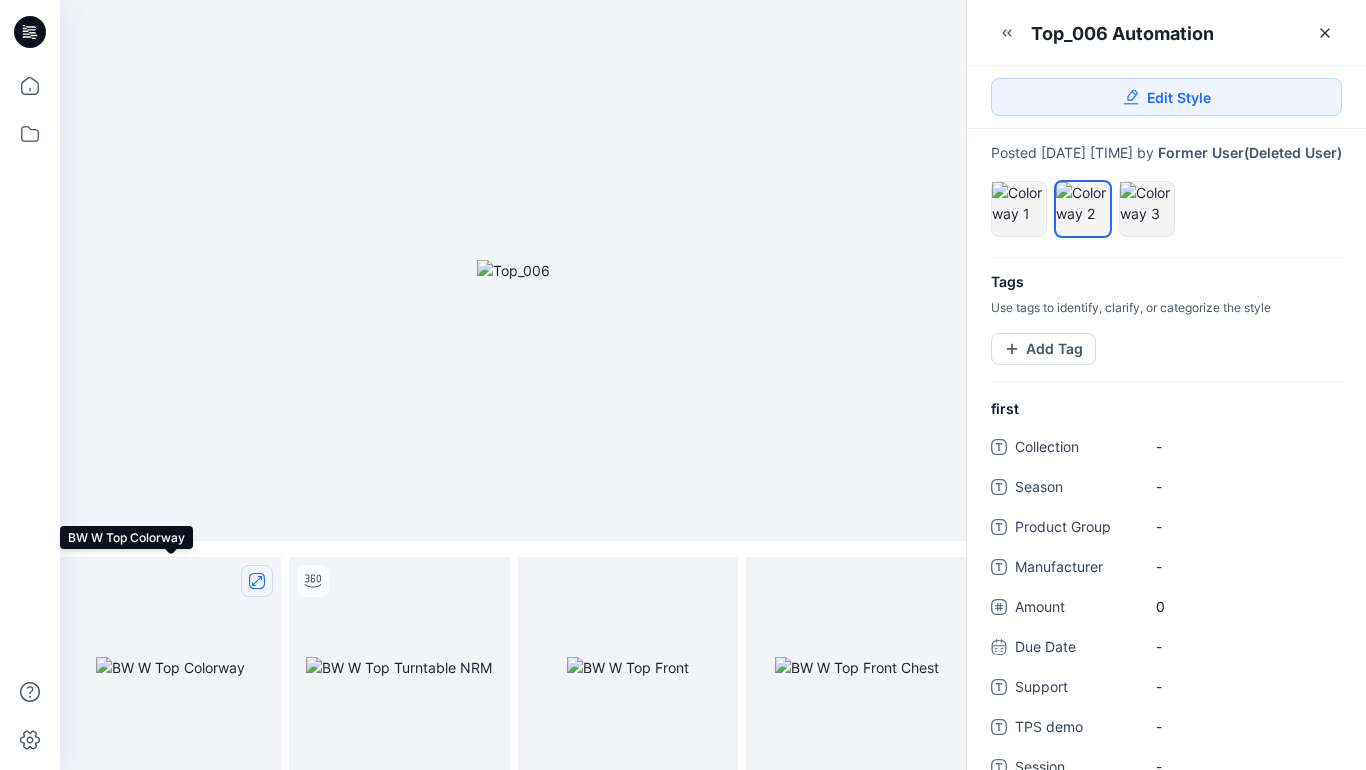 click 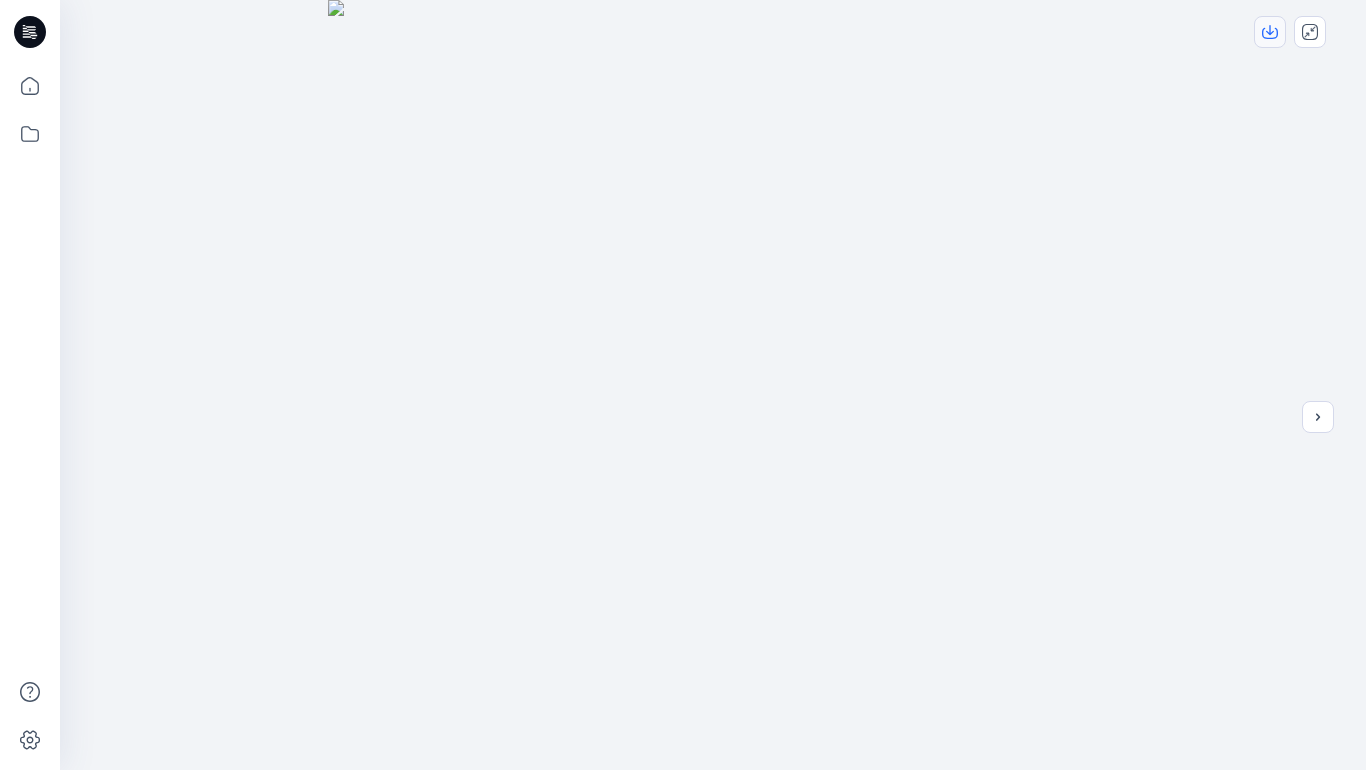 click 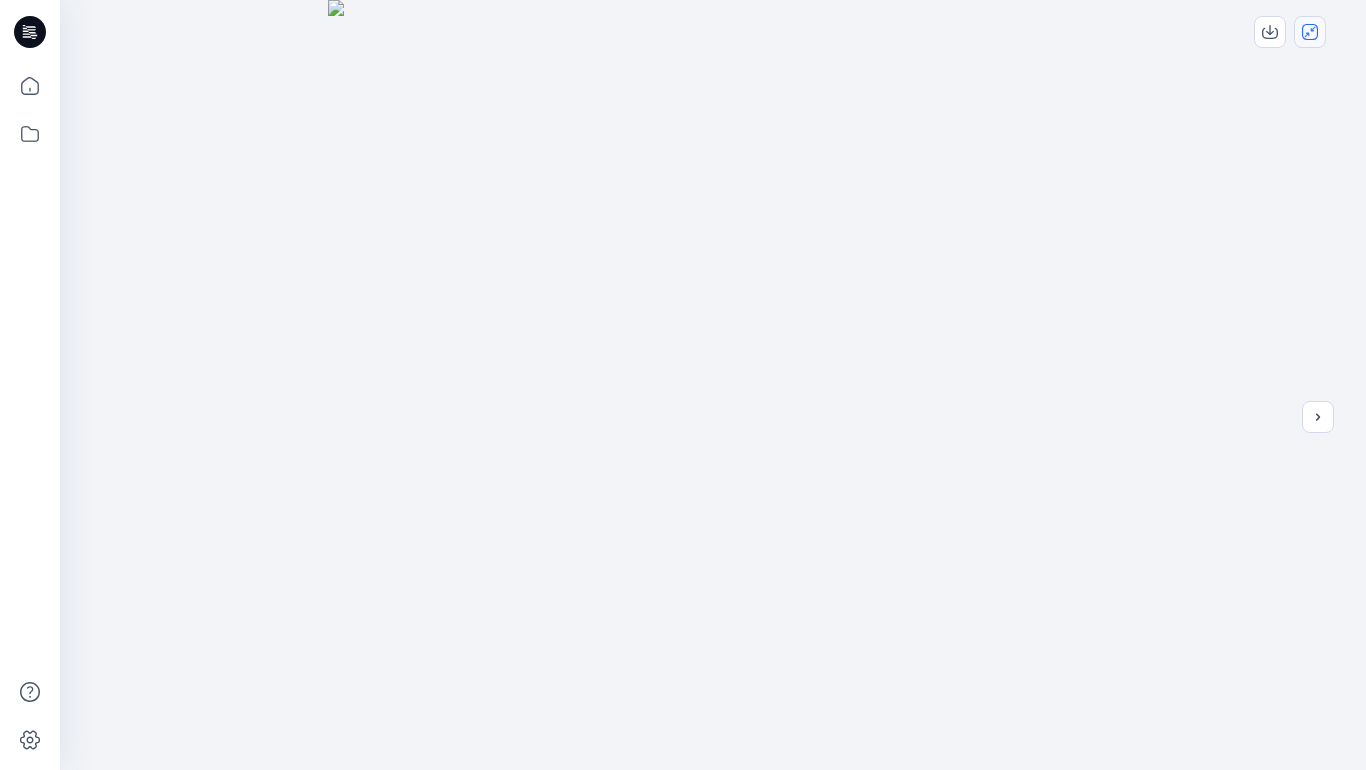 click 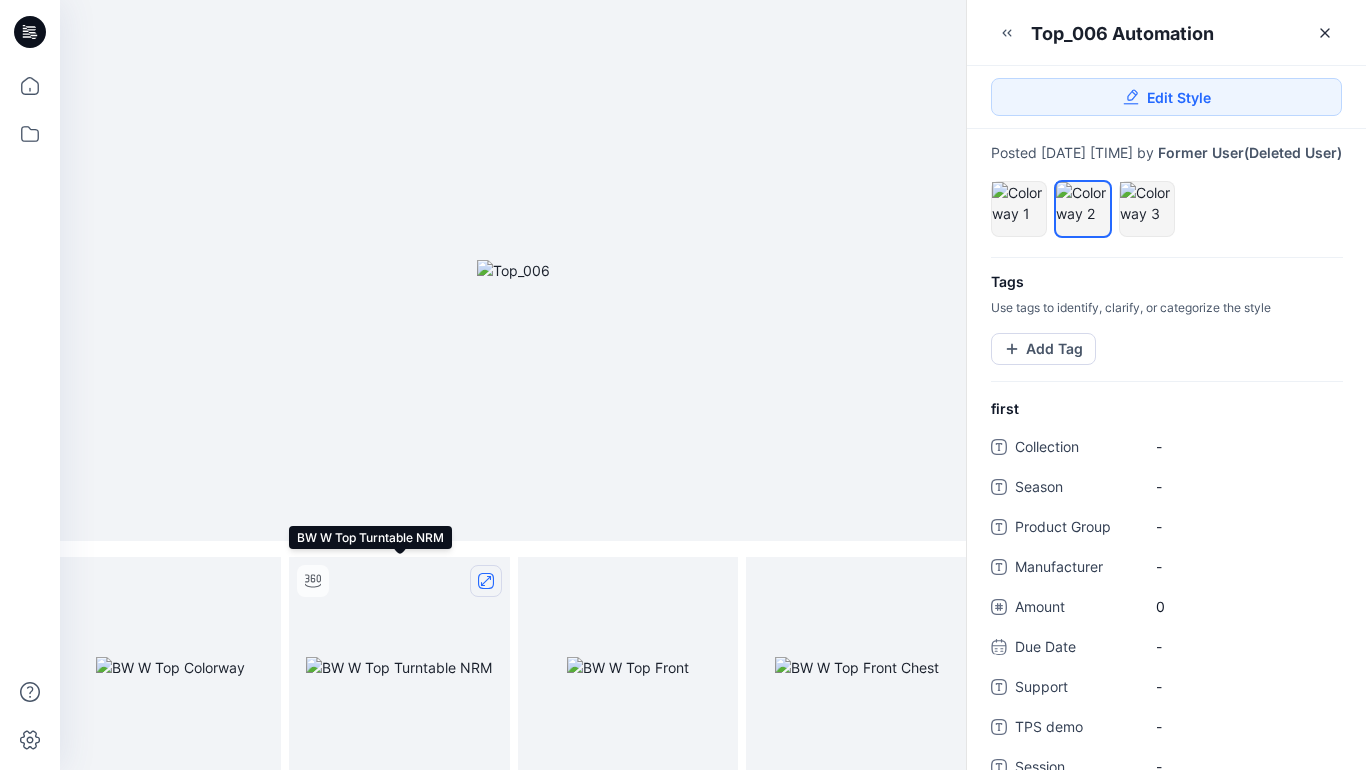 click 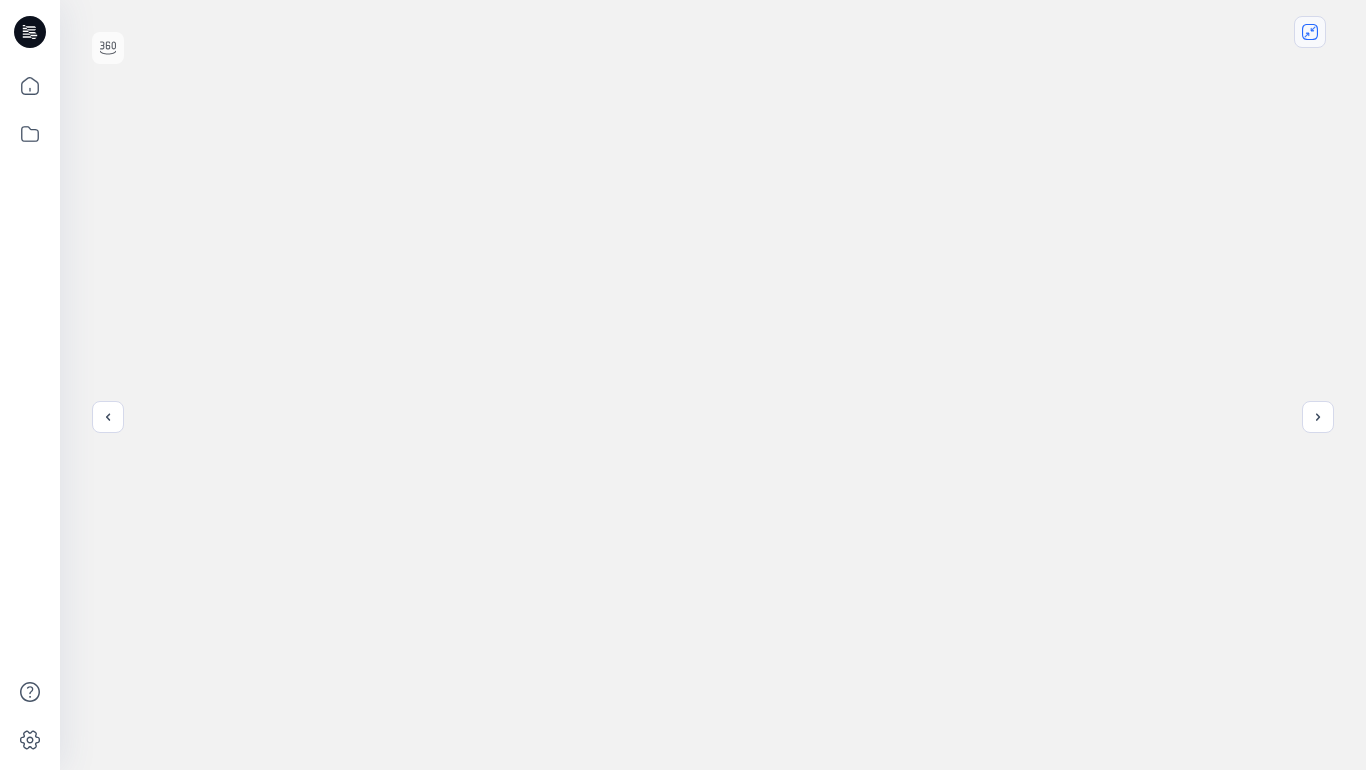 click 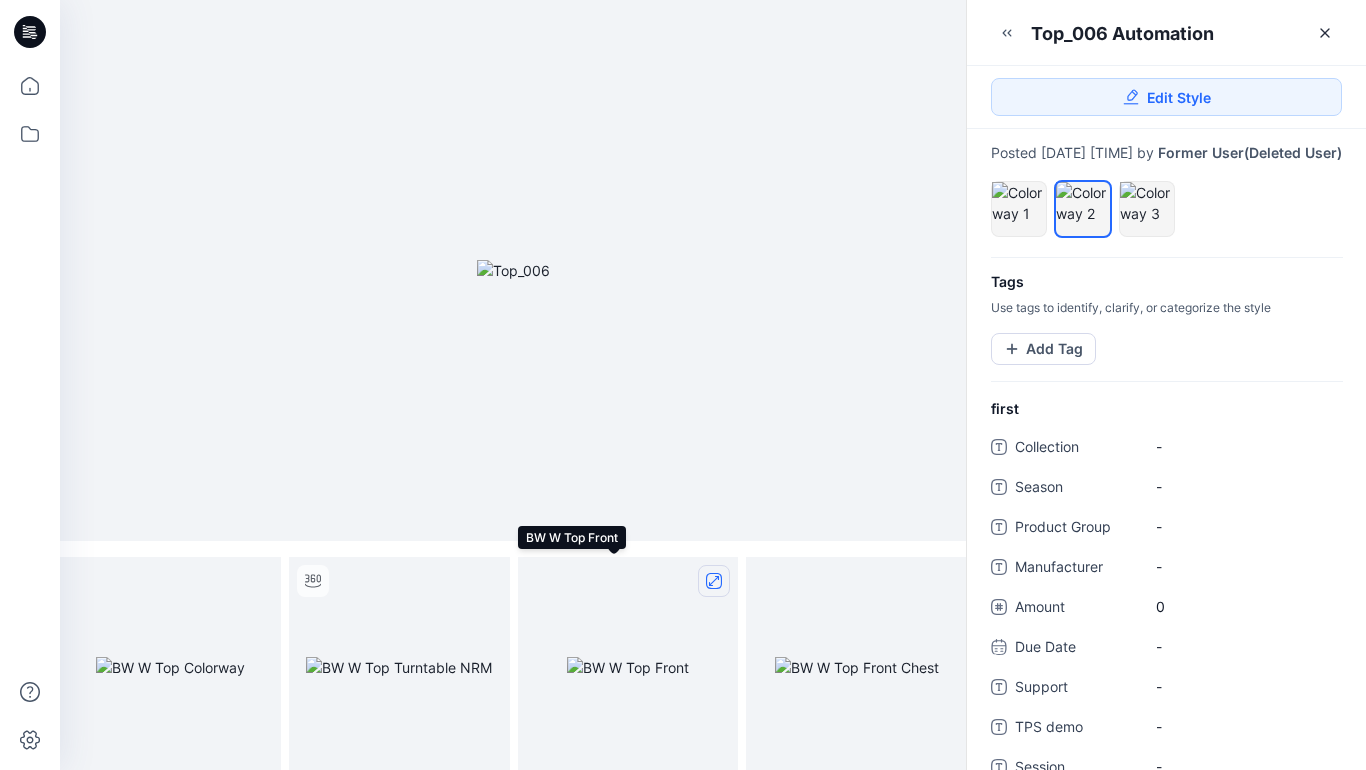 click 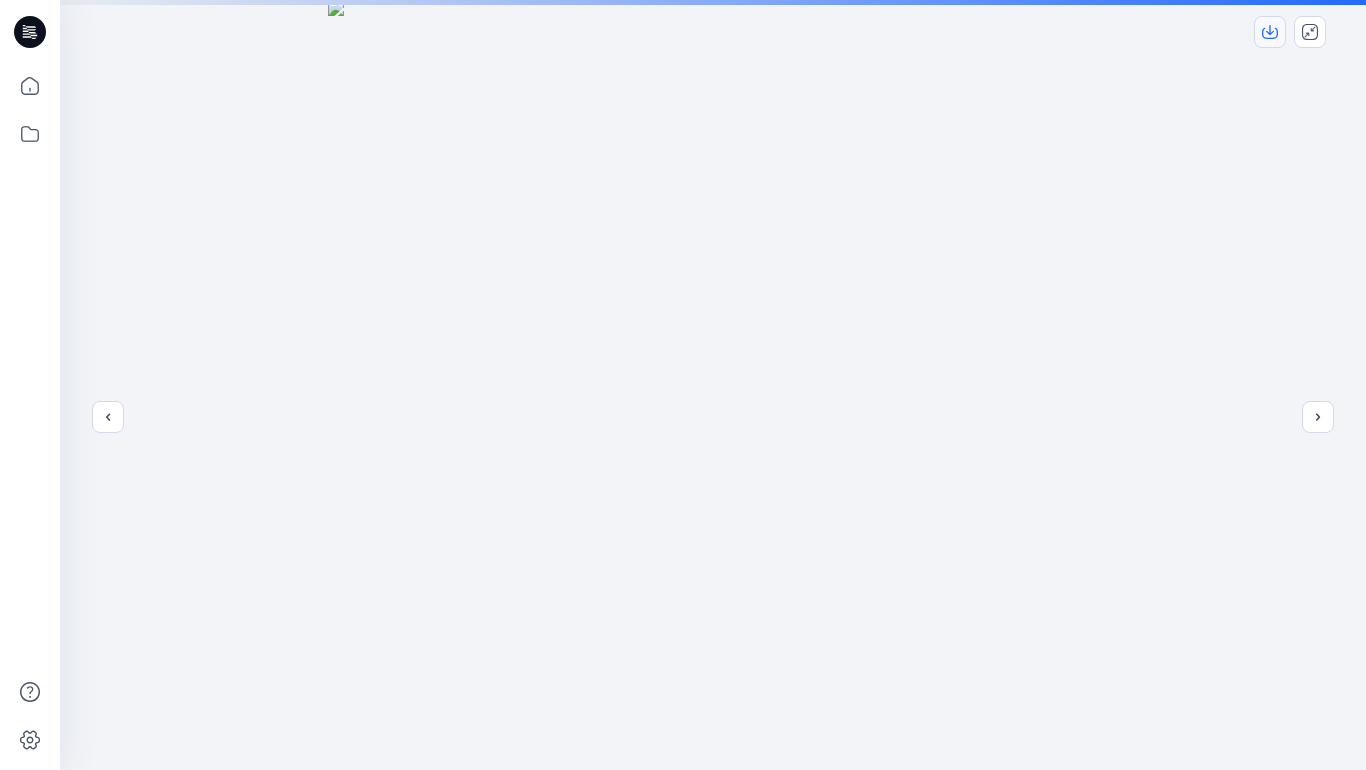 click 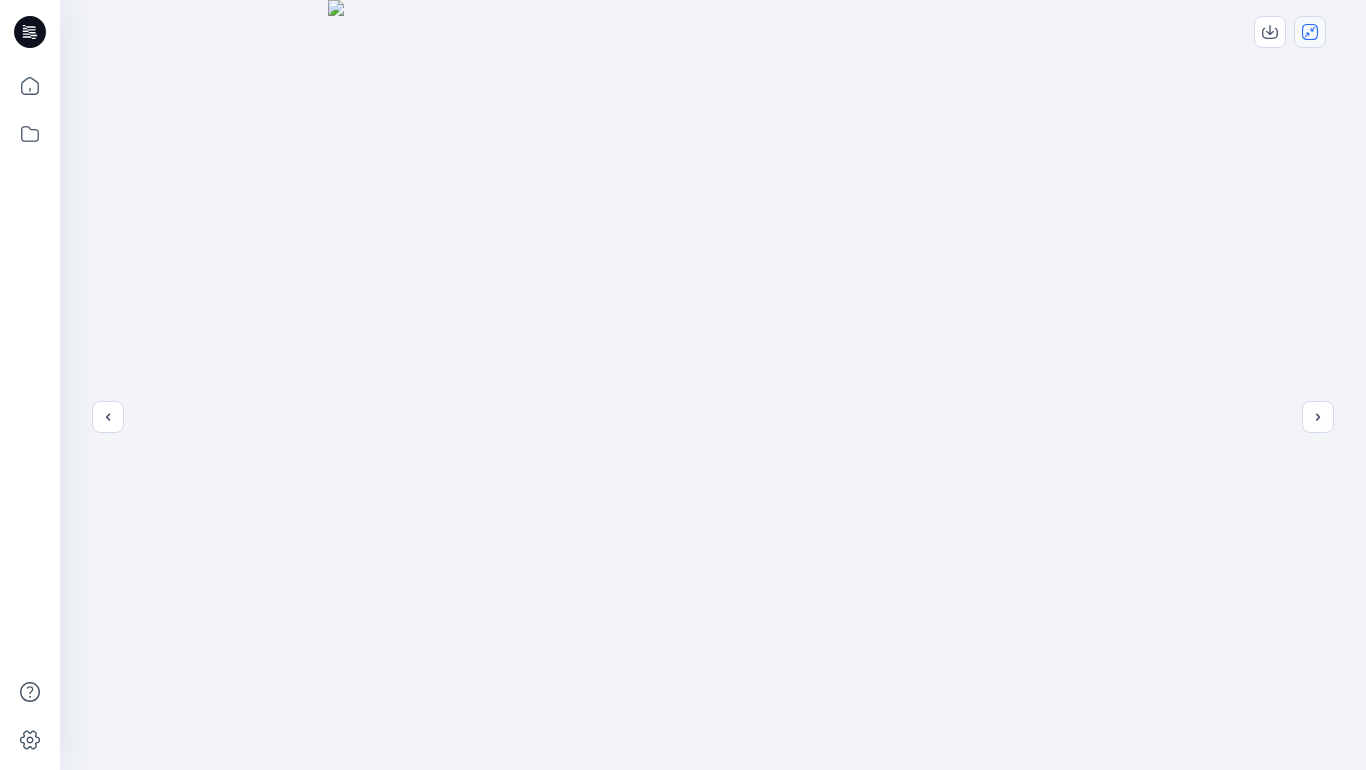 click 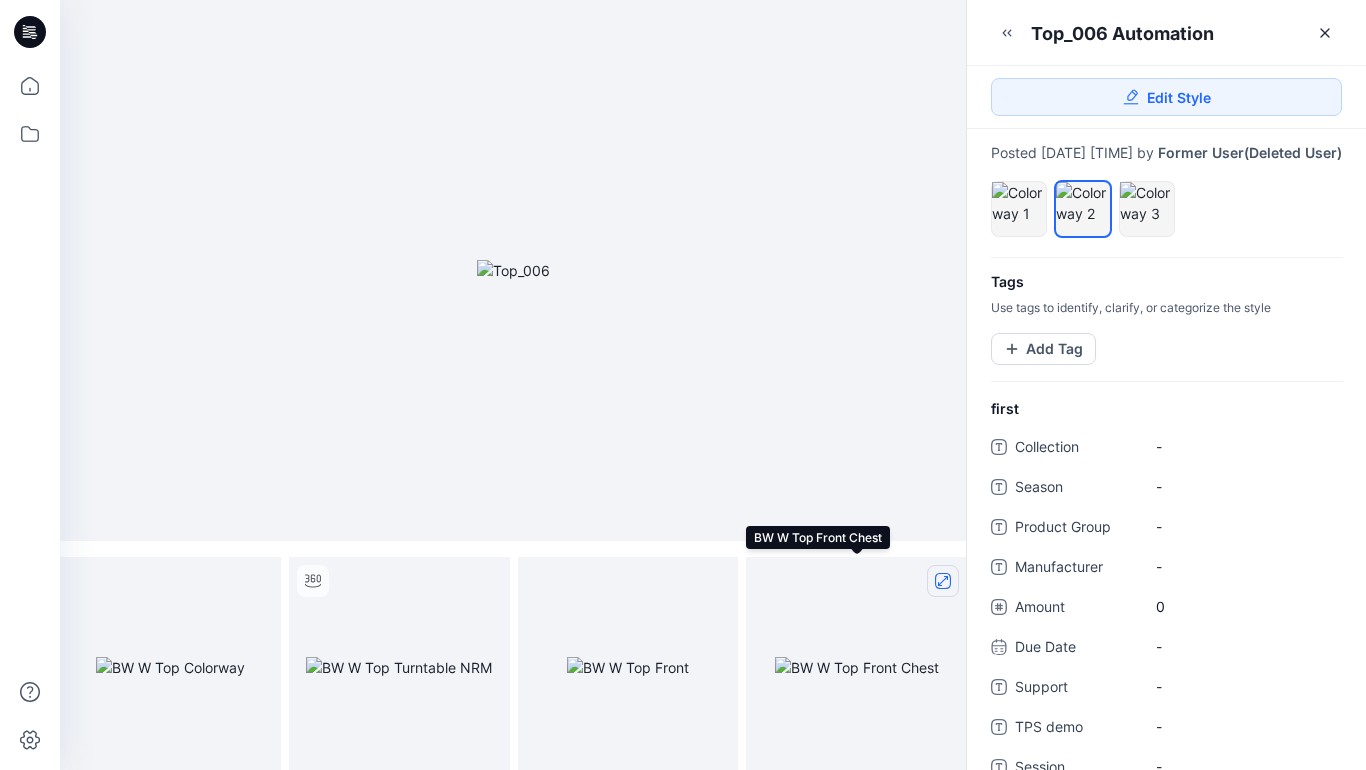 click 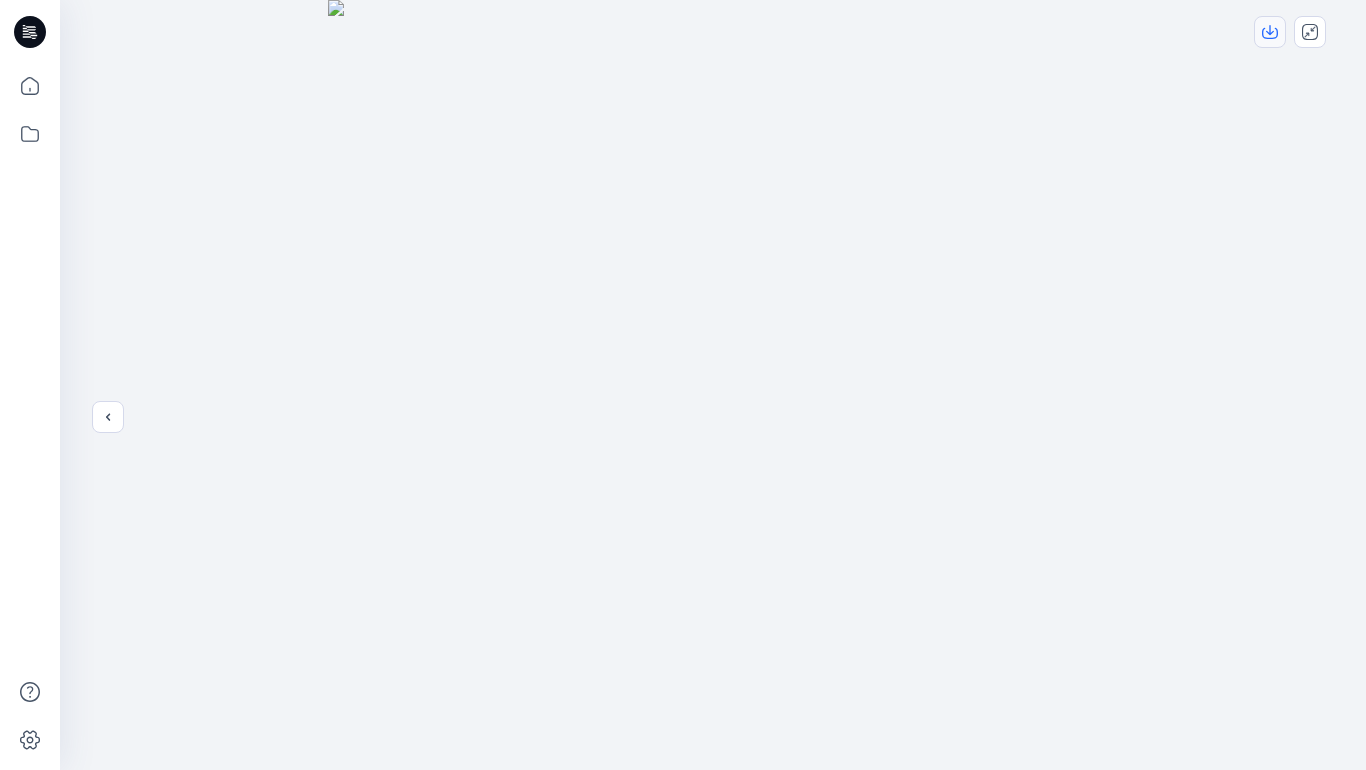 click 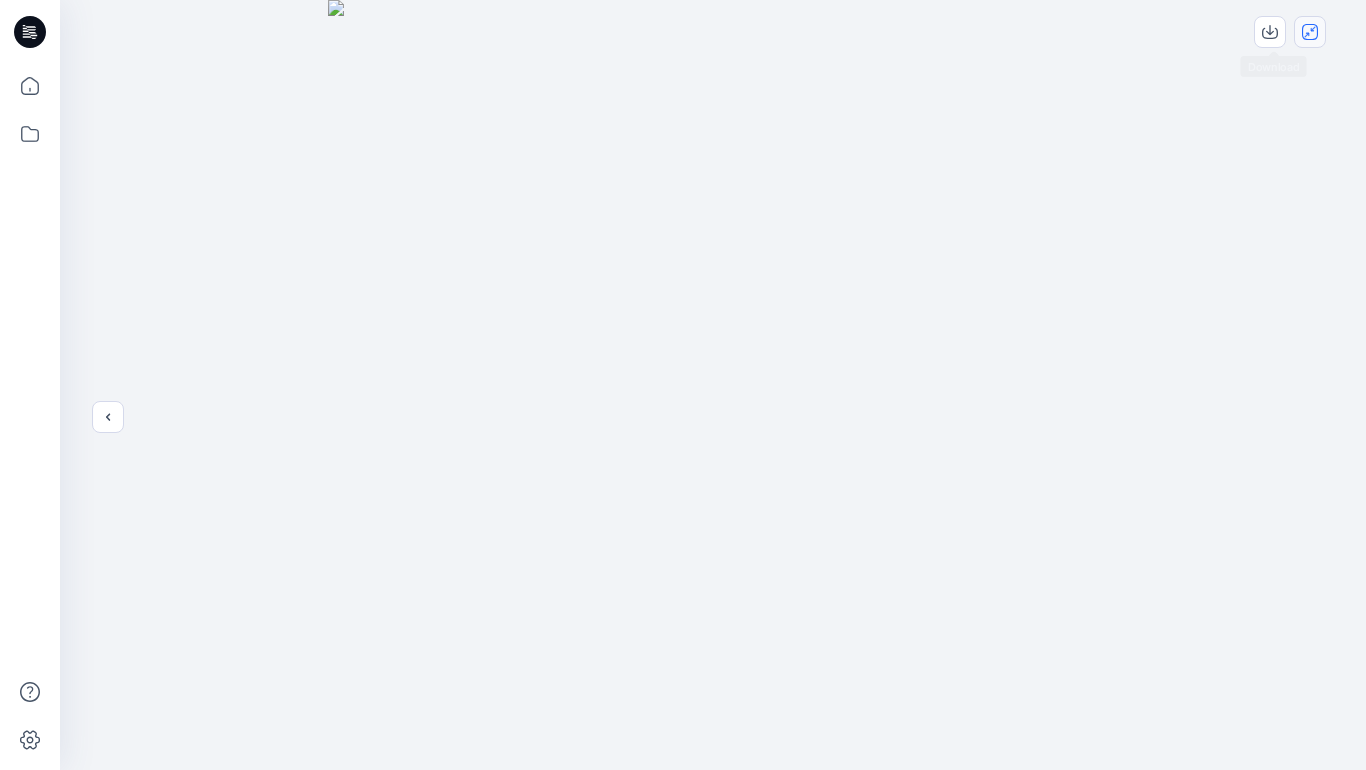 click 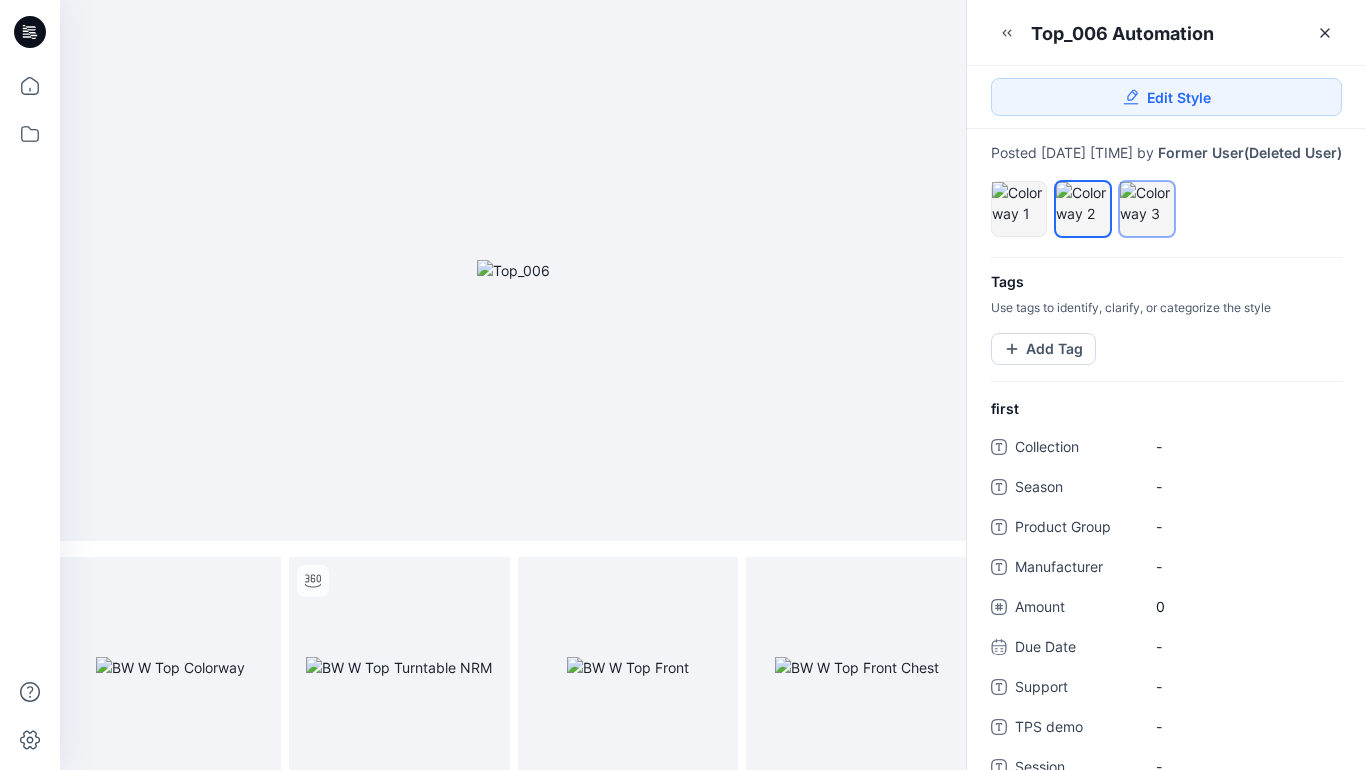 click at bounding box center (1147, 203) 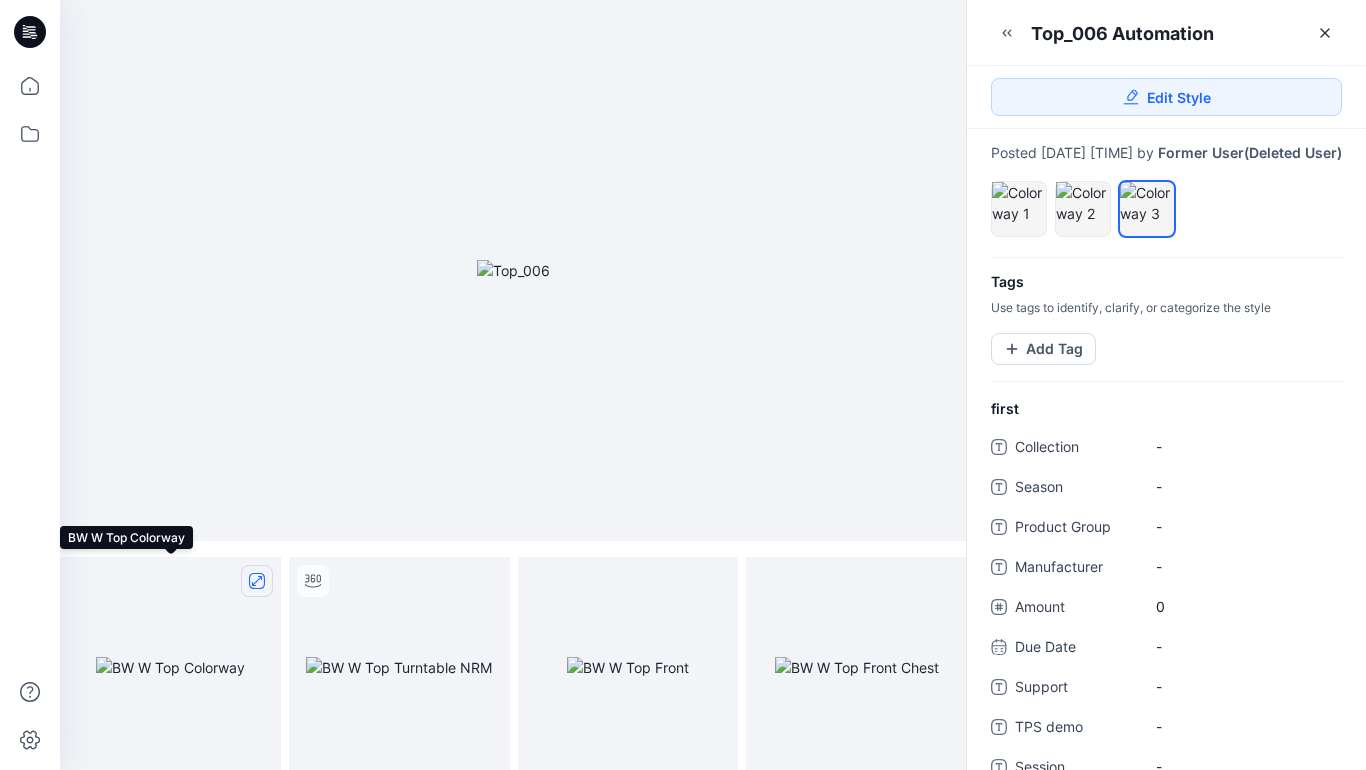 click 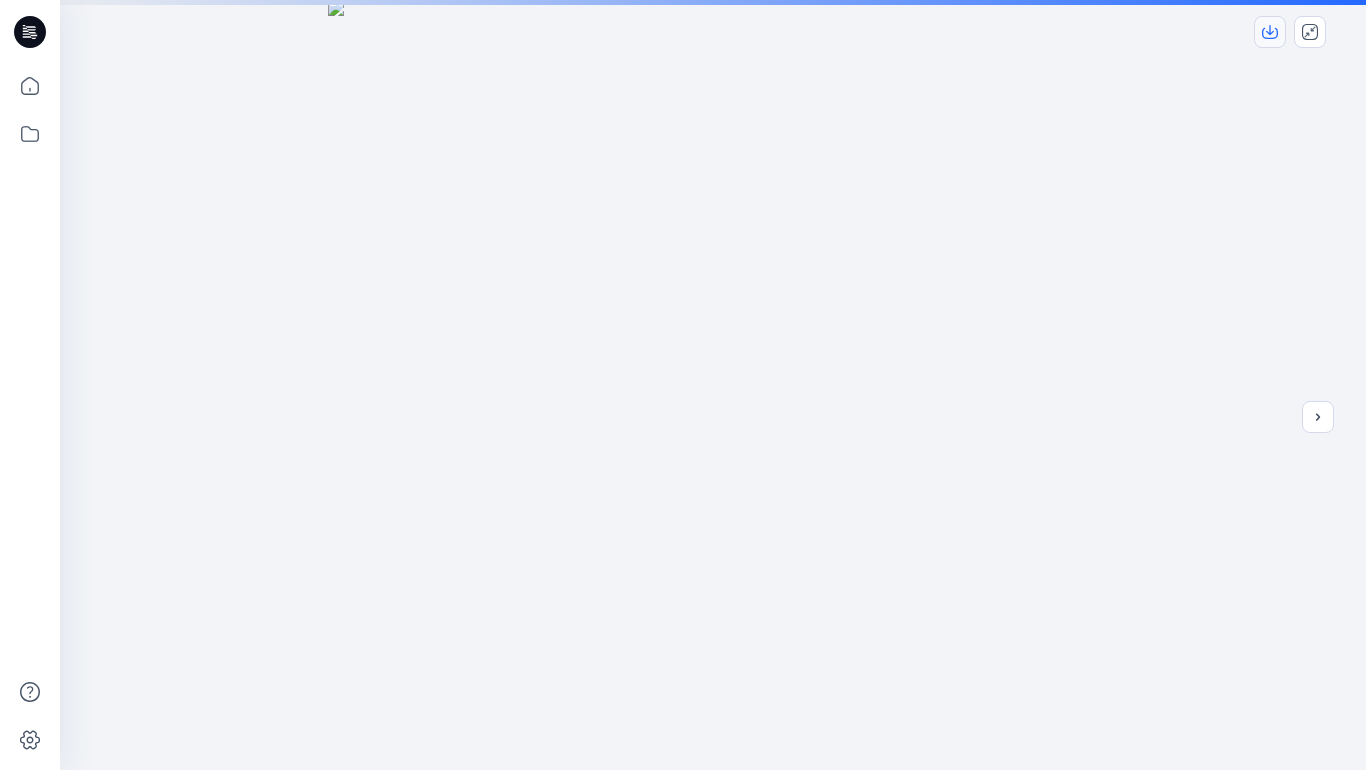 click 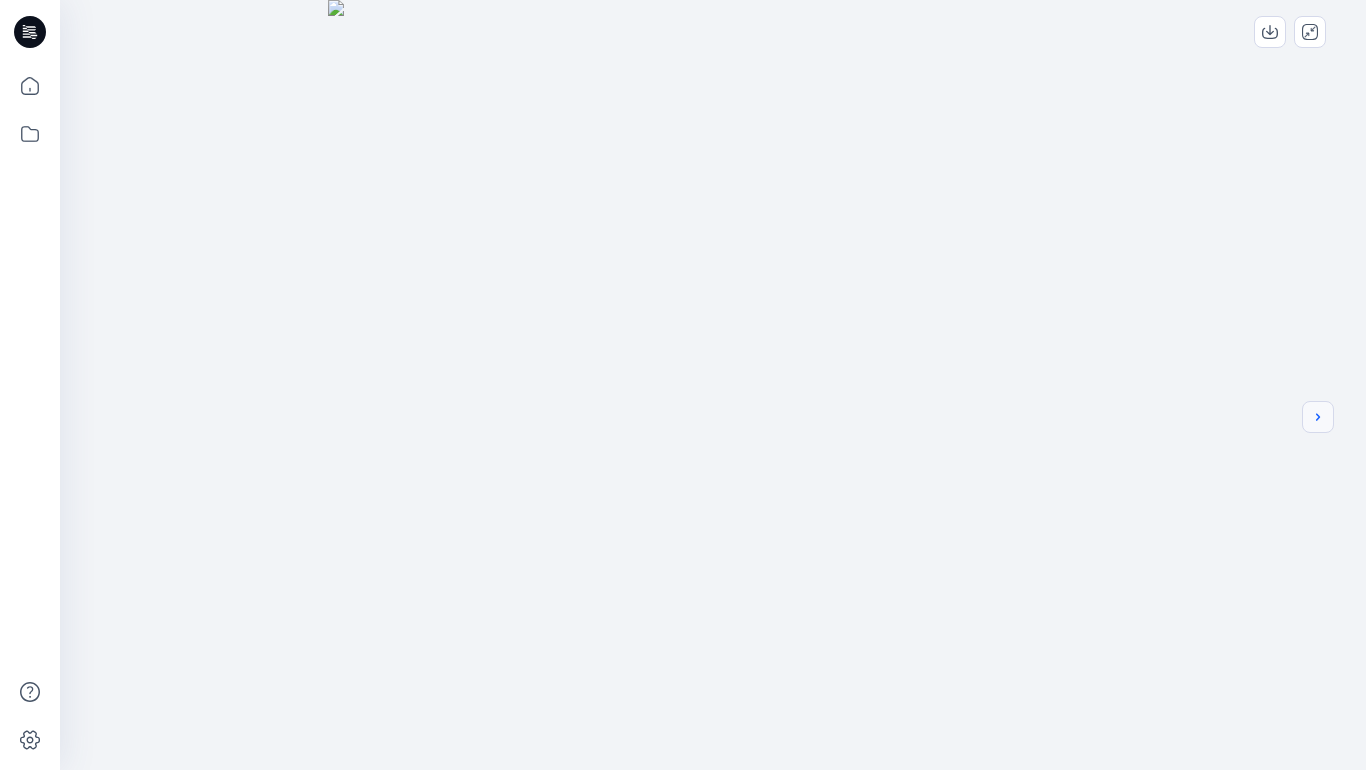click 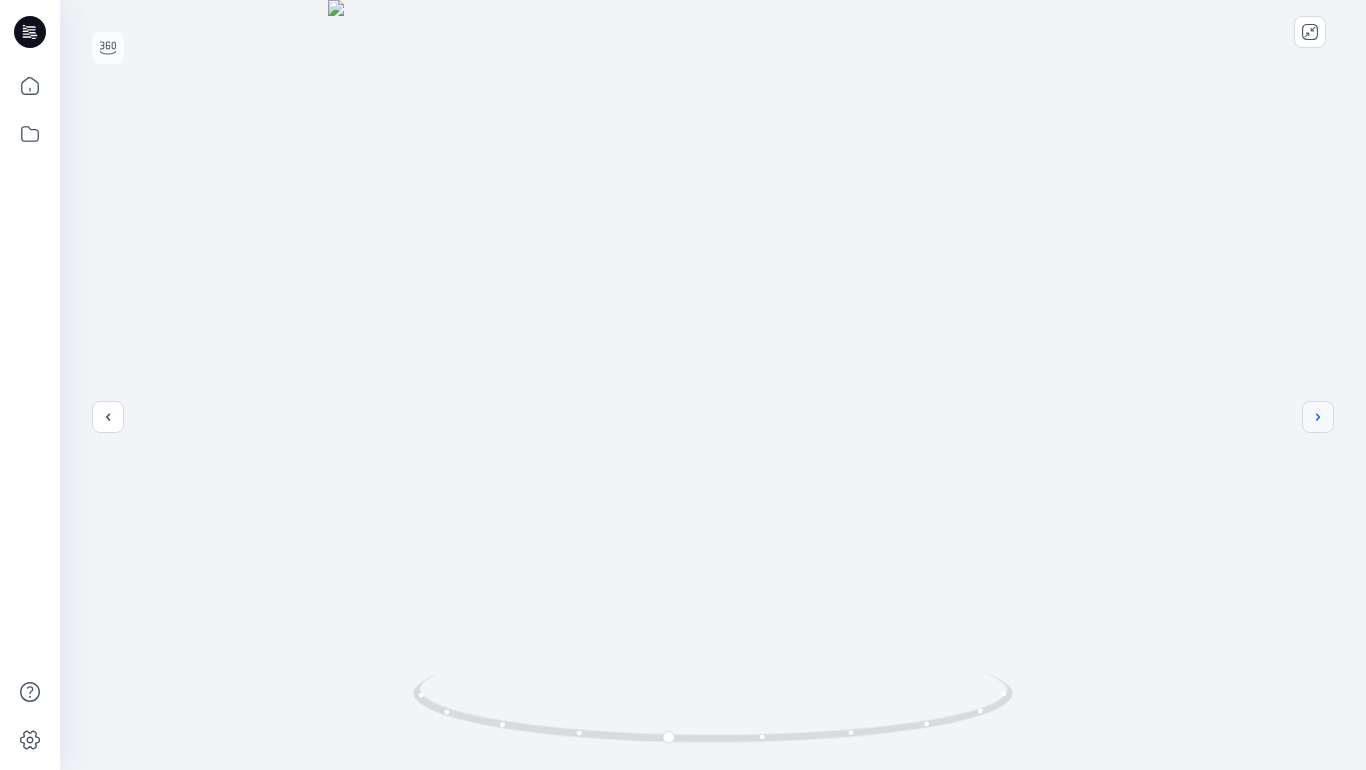 click at bounding box center (1318, 417) 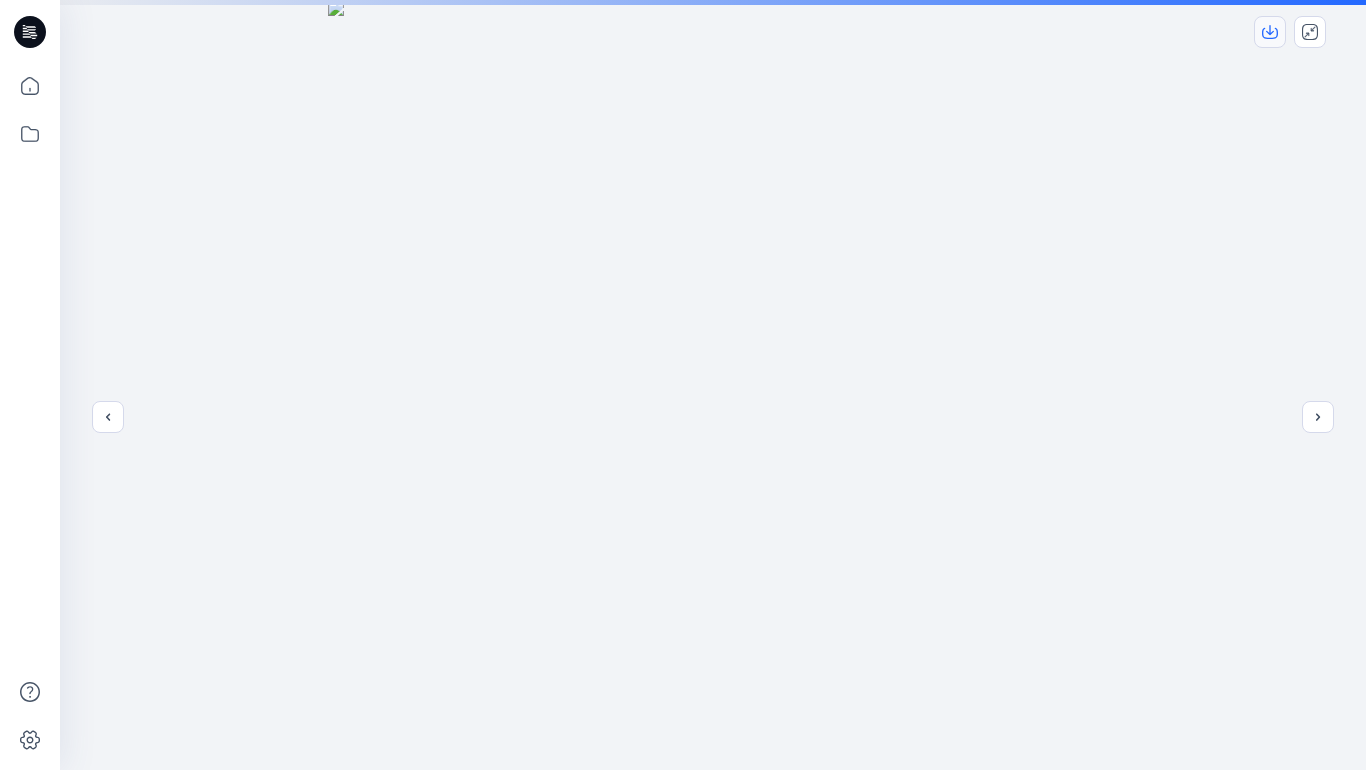click 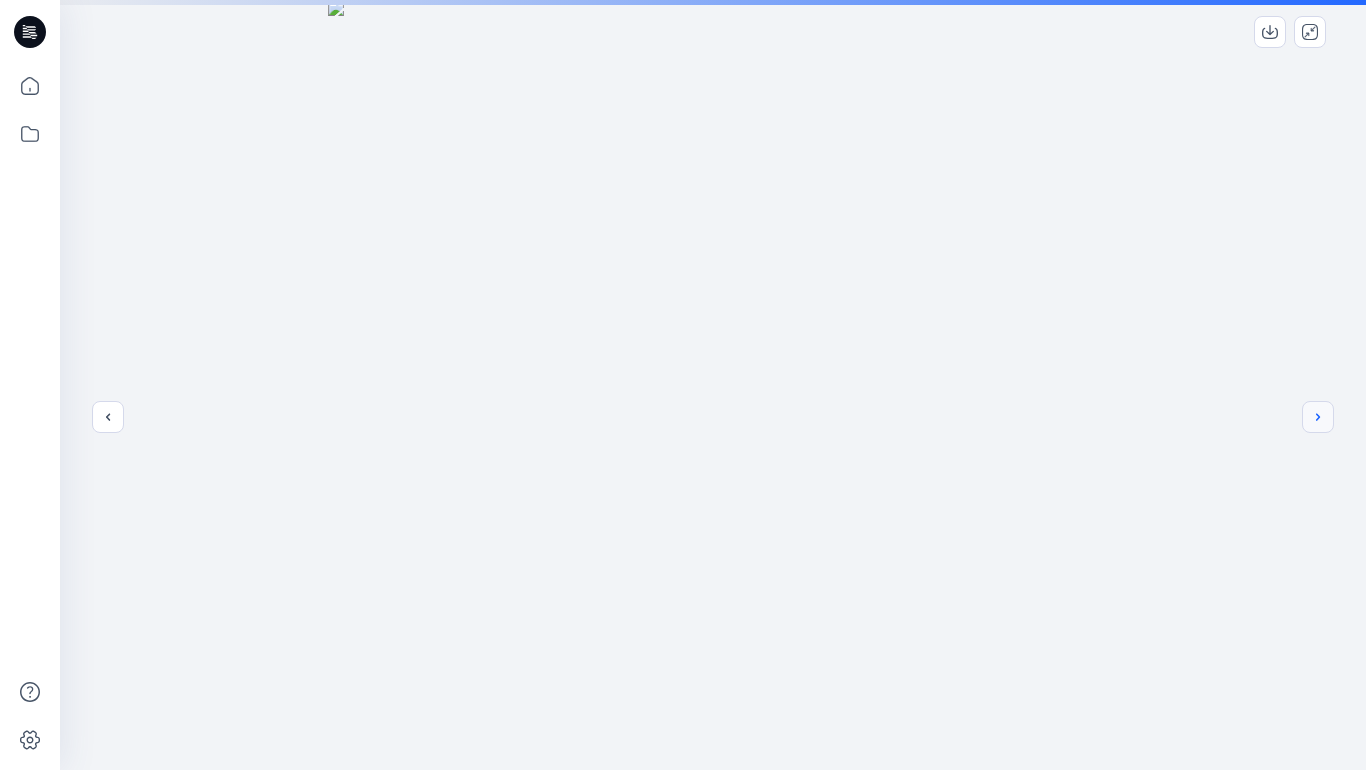 click 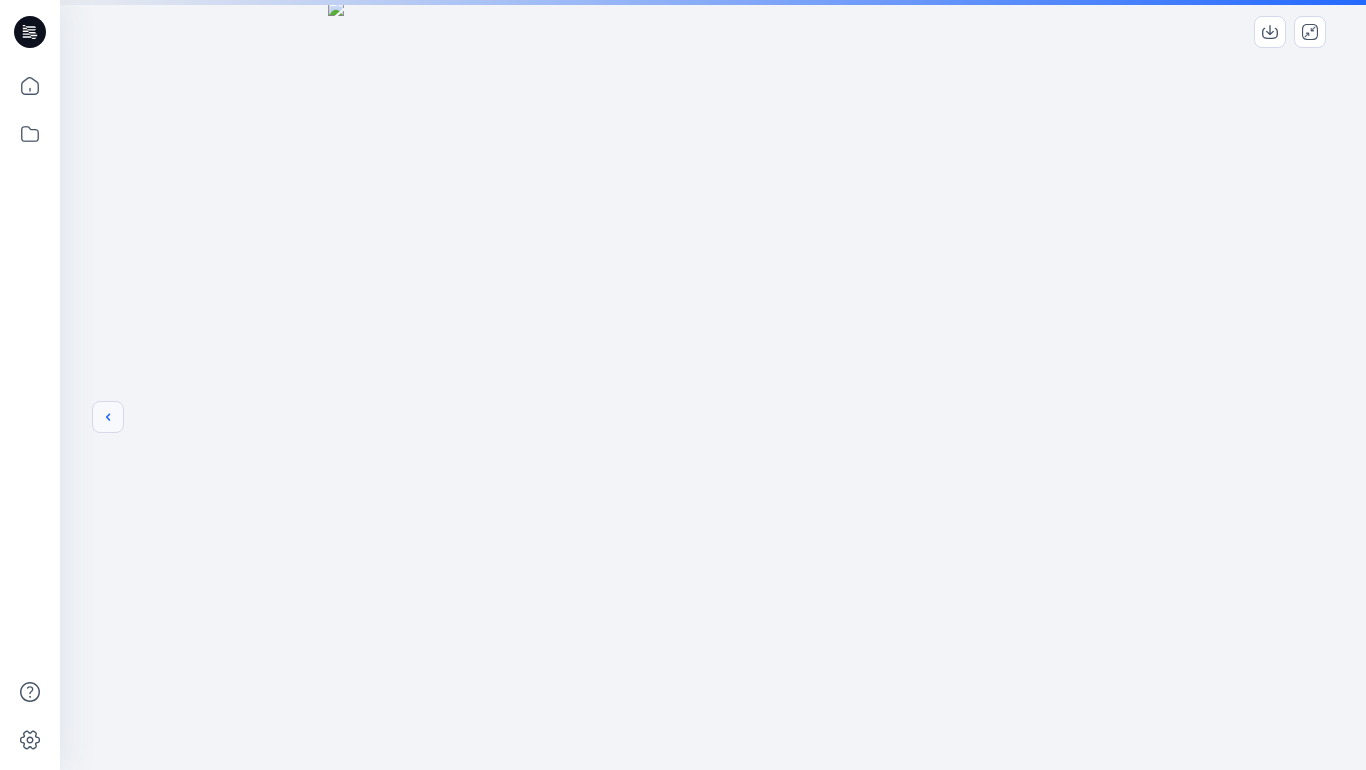 click 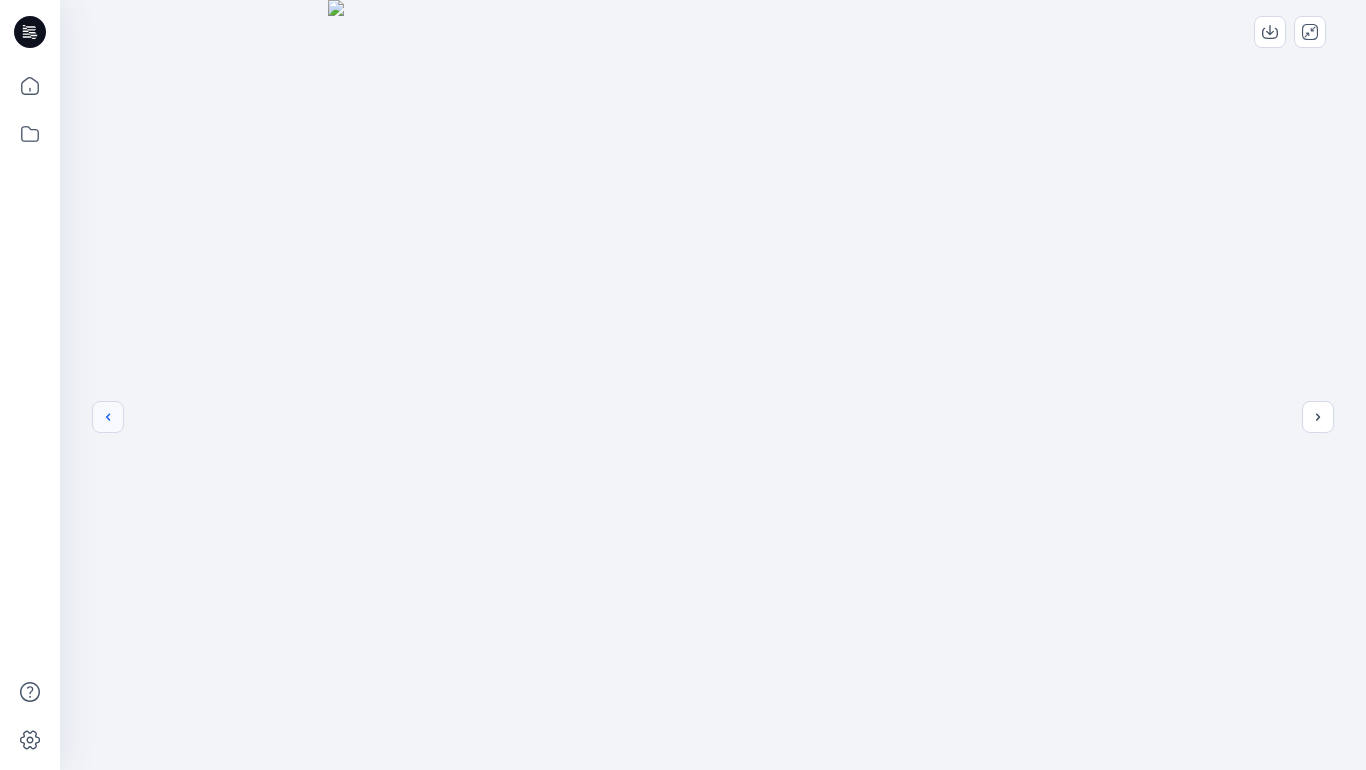 click 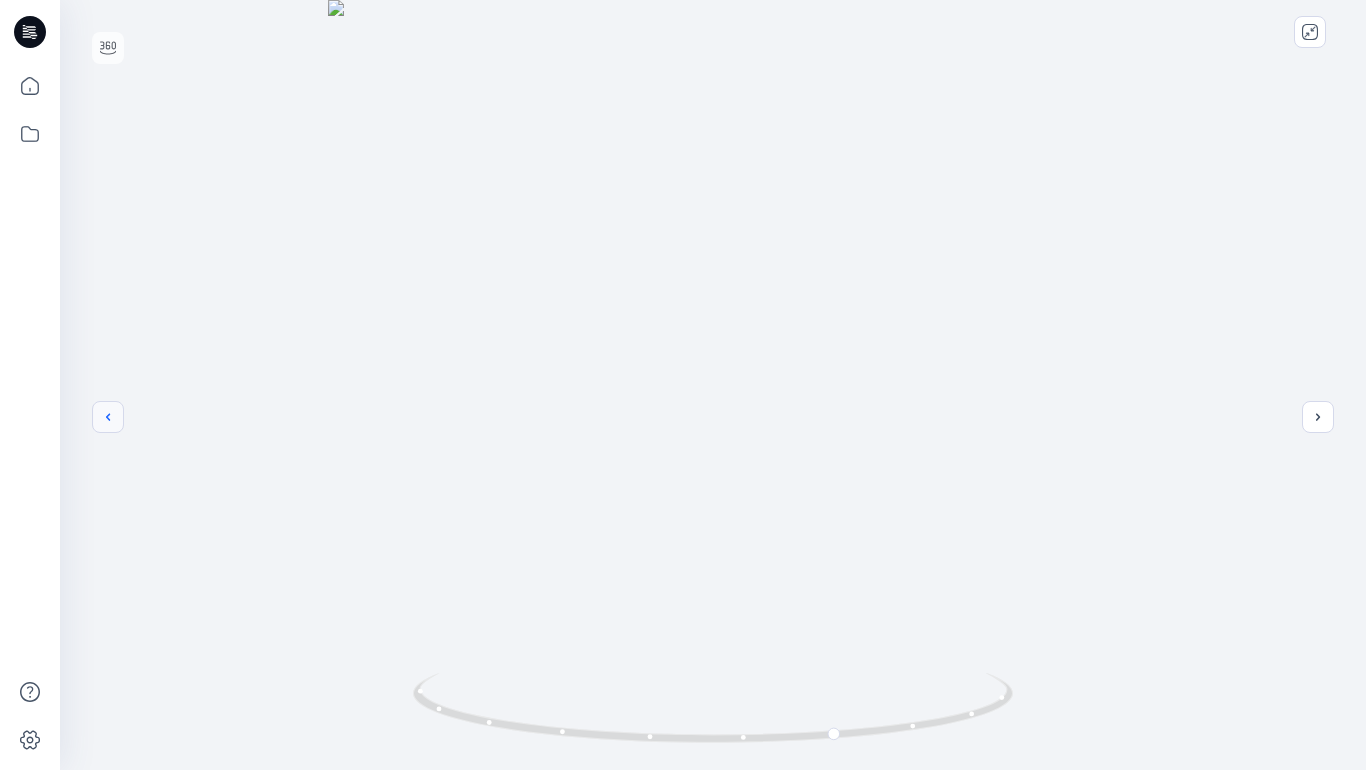 click at bounding box center (108, 417) 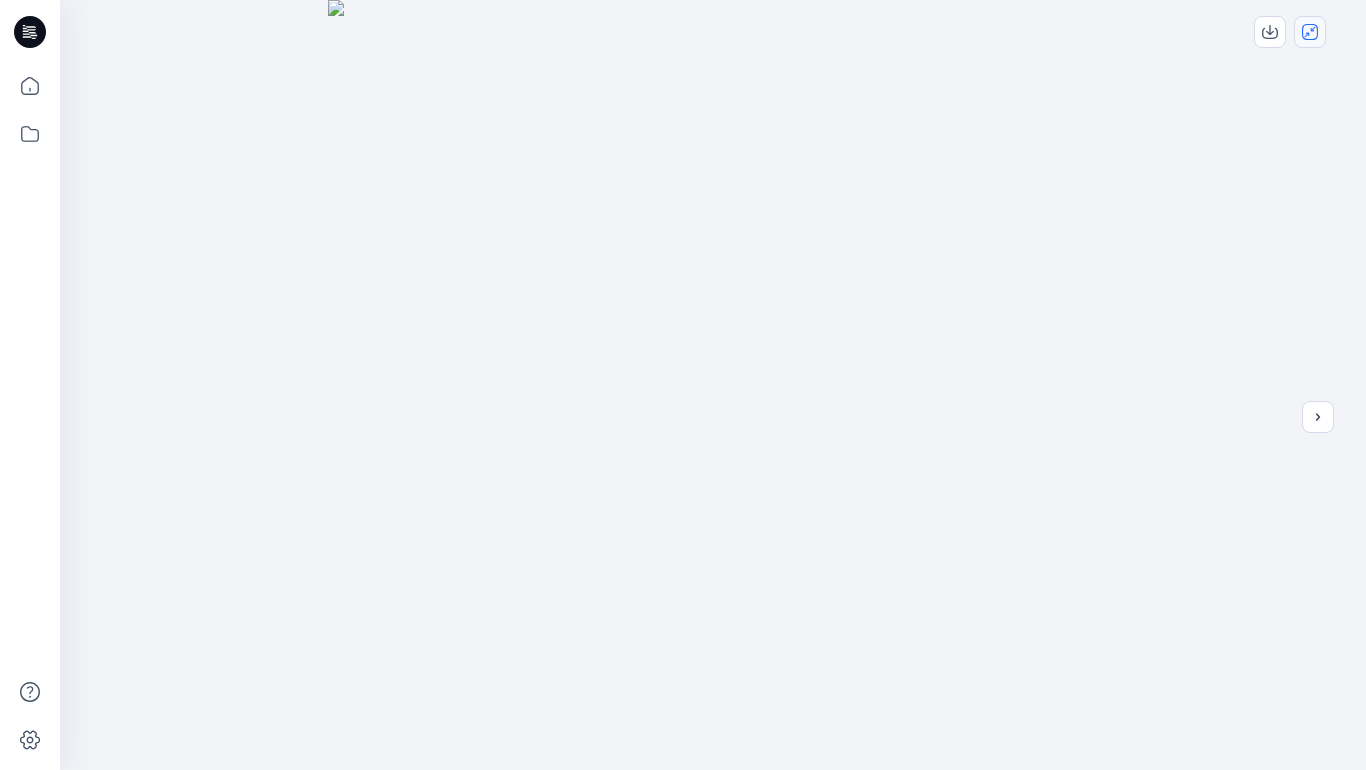click 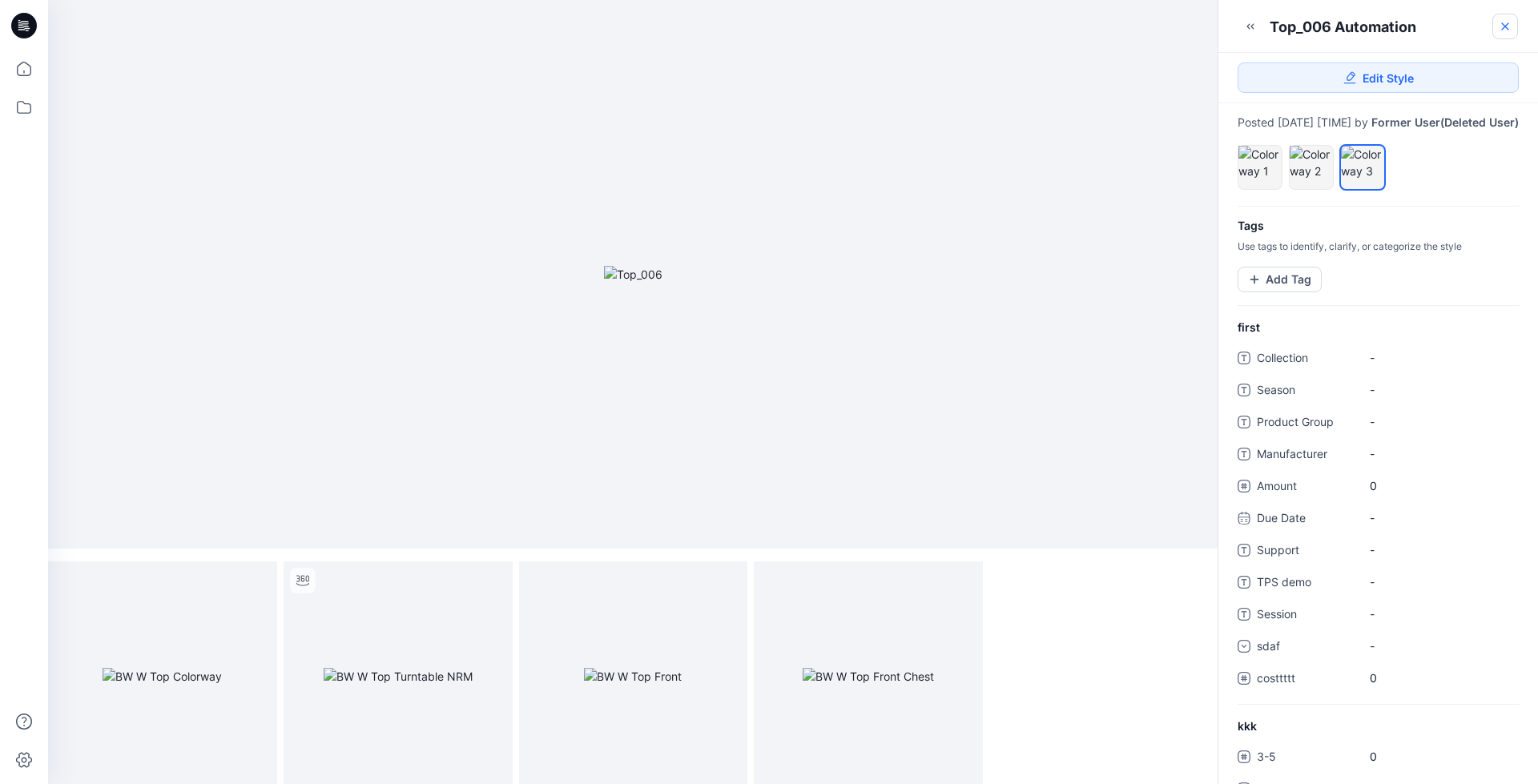 click 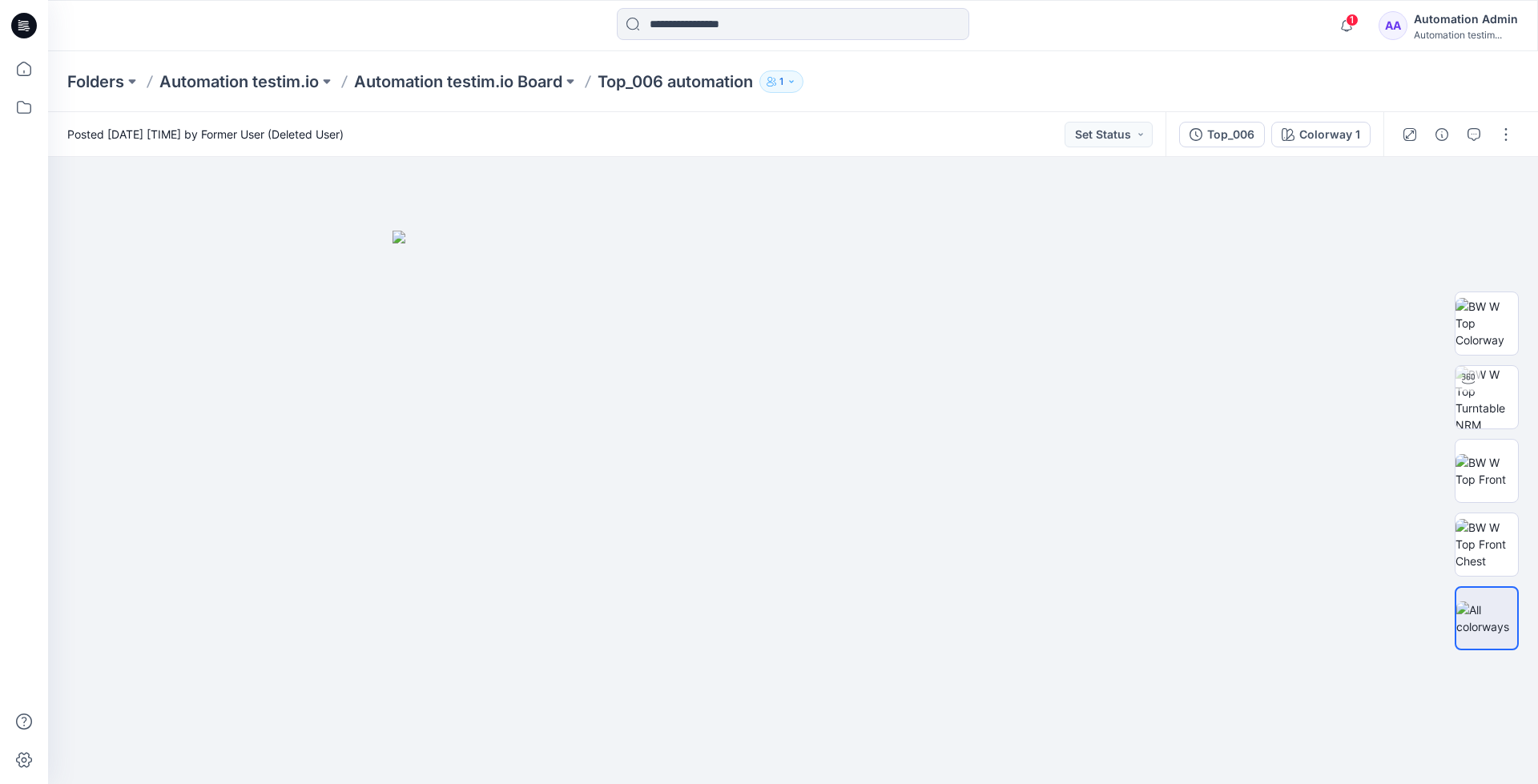 click on "Automation Admin" at bounding box center (1466, 19) 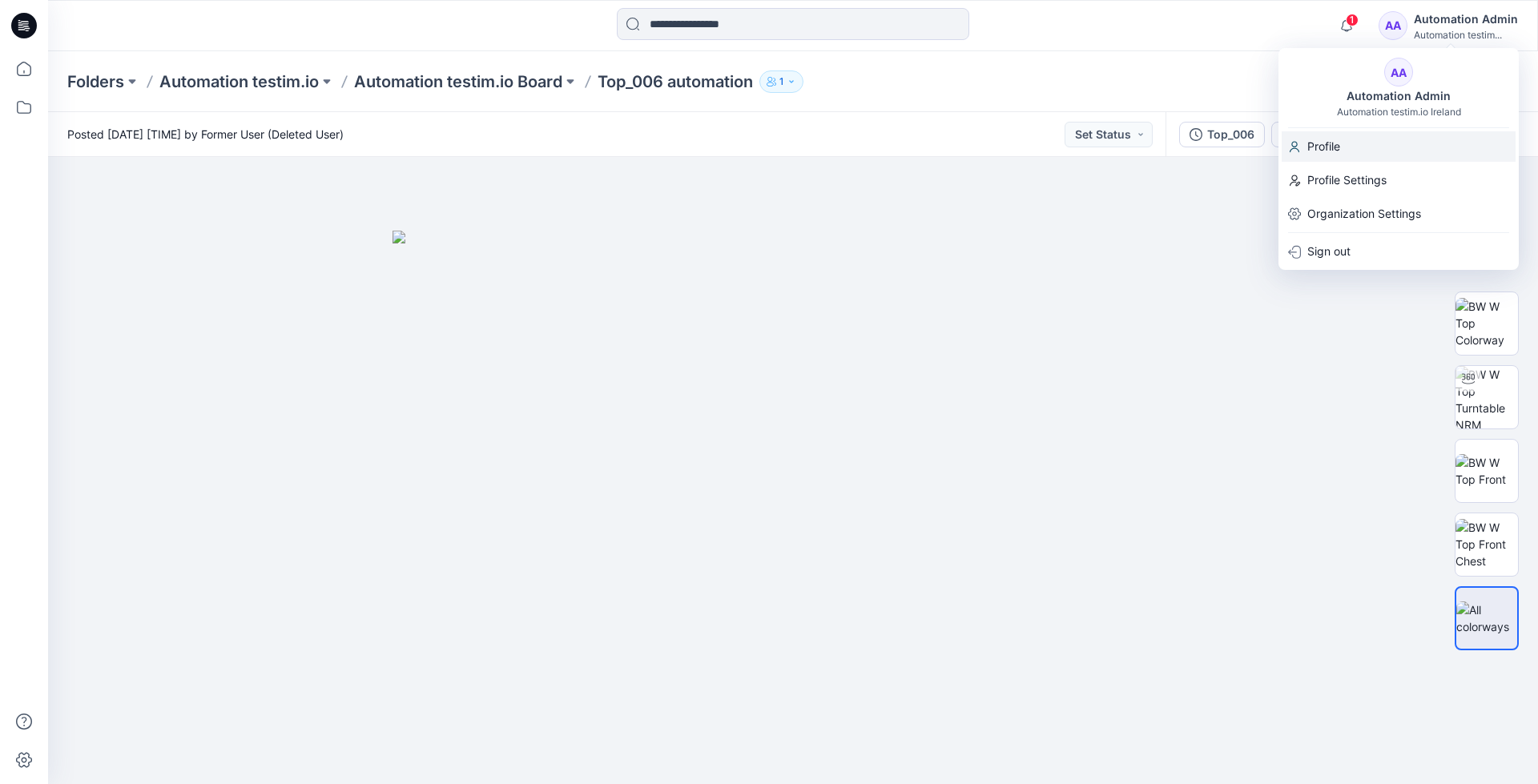 click on "Profile" at bounding box center (1323, 147) 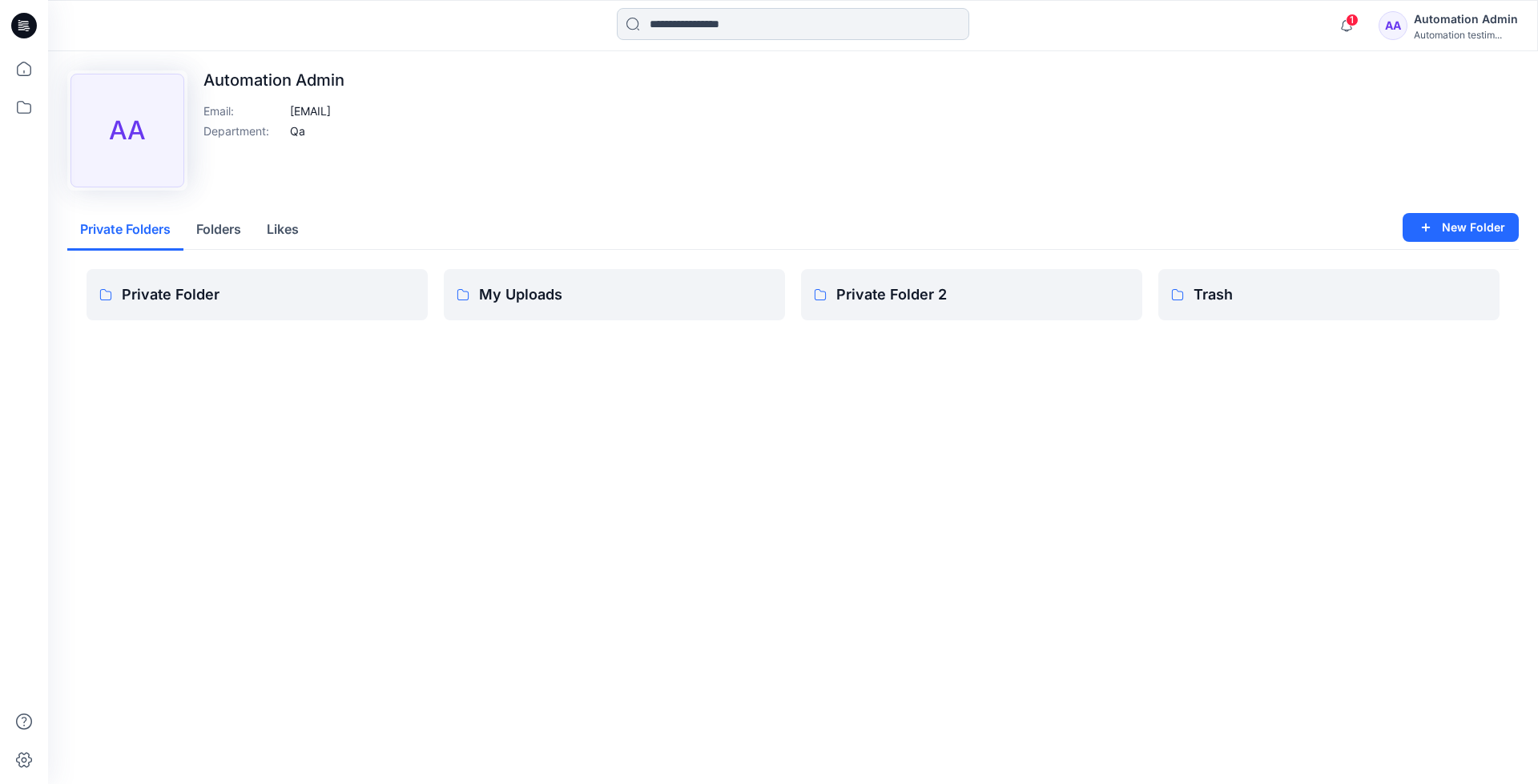 click at bounding box center (793, 24) 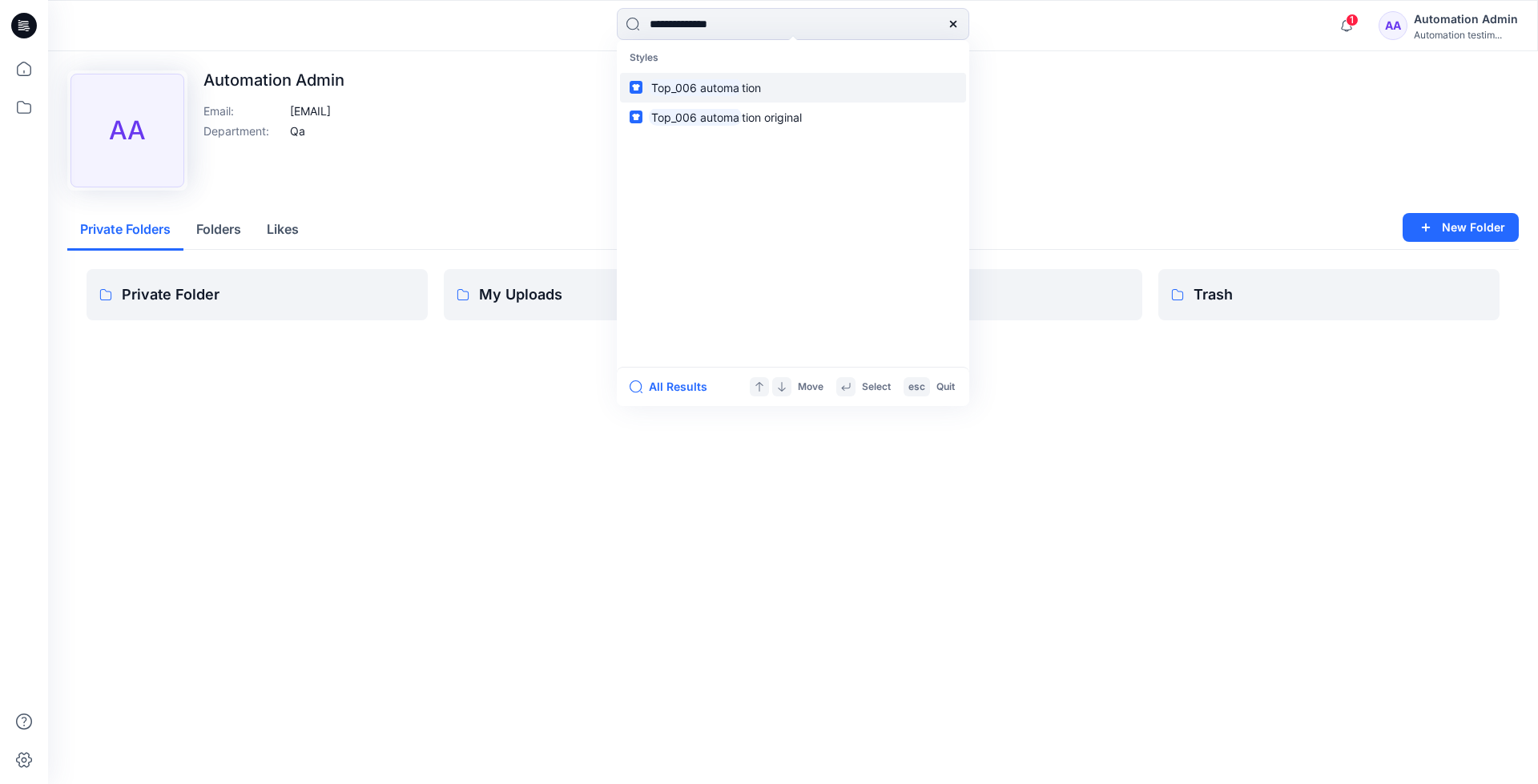 type on "**********" 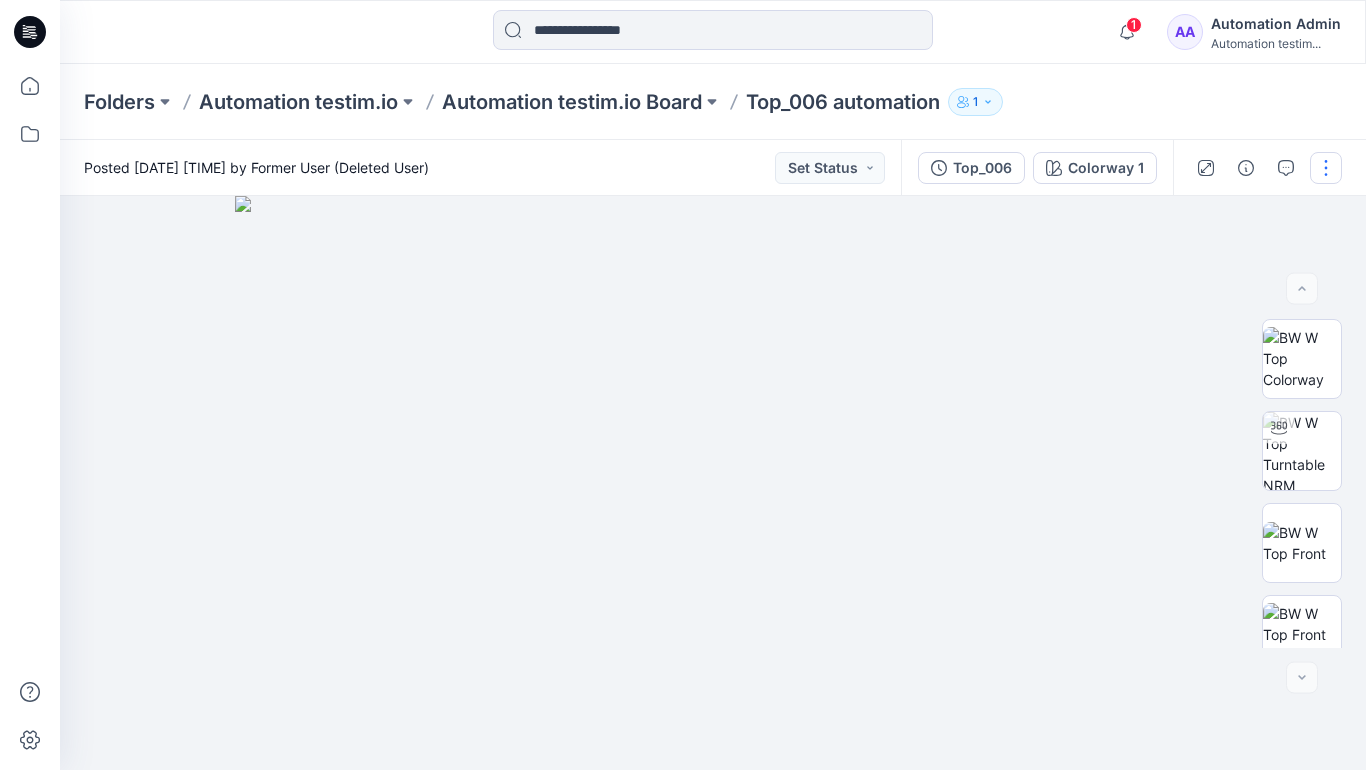 click at bounding box center [1326, 168] 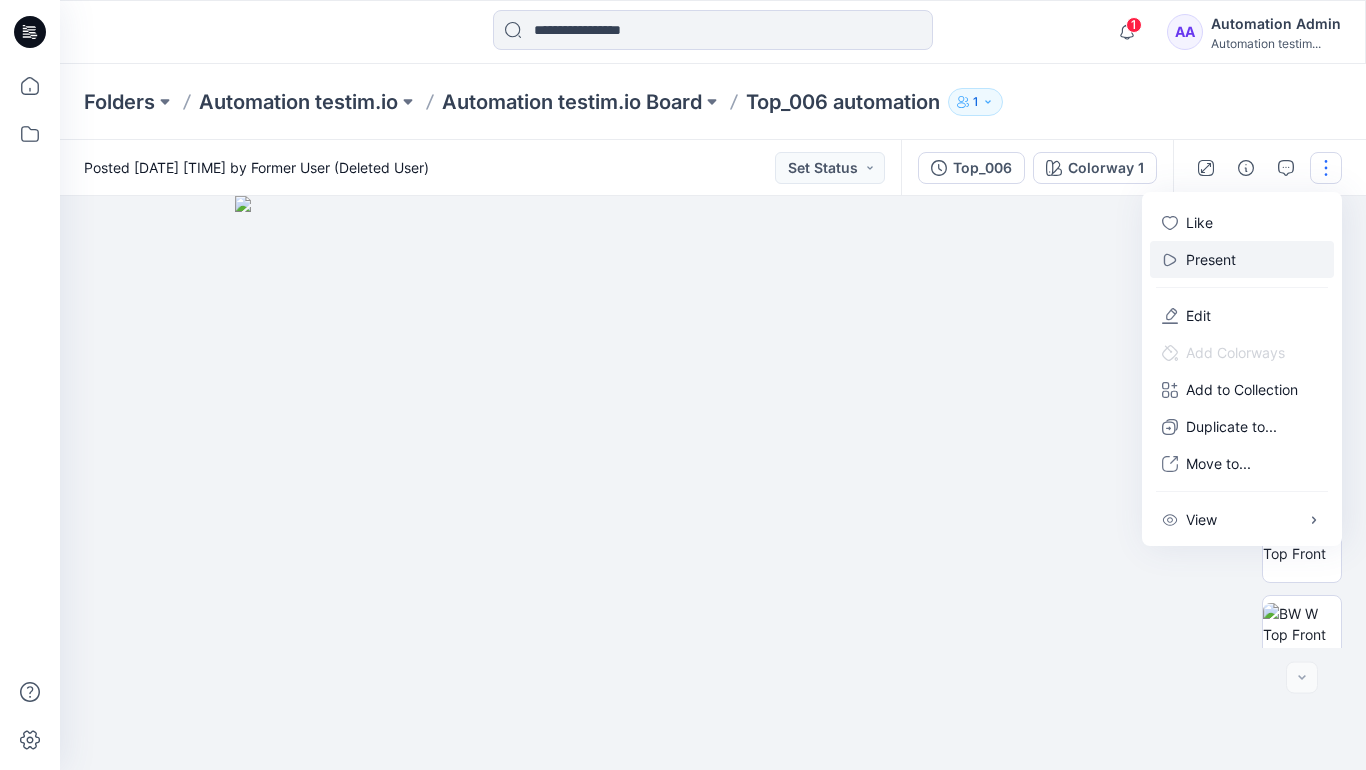 click on "Present" at bounding box center (1242, 259) 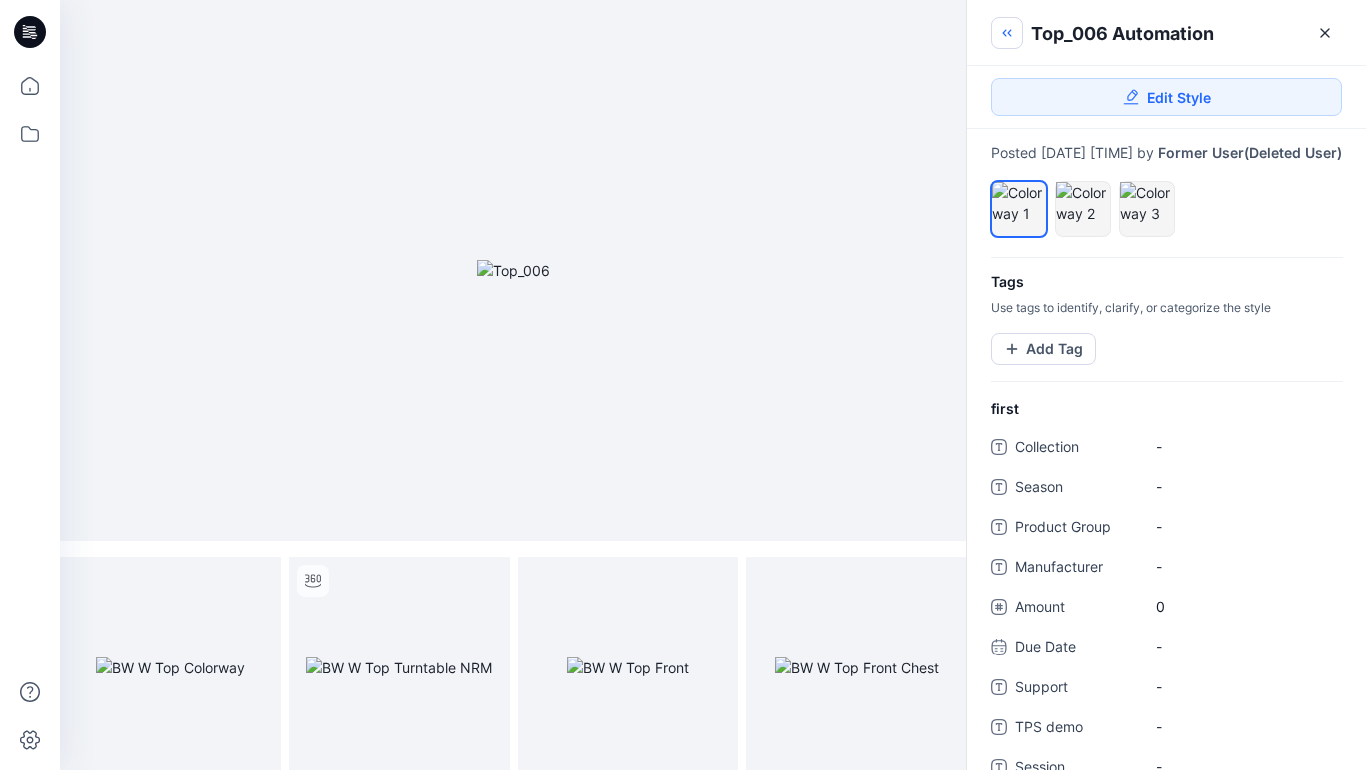 click 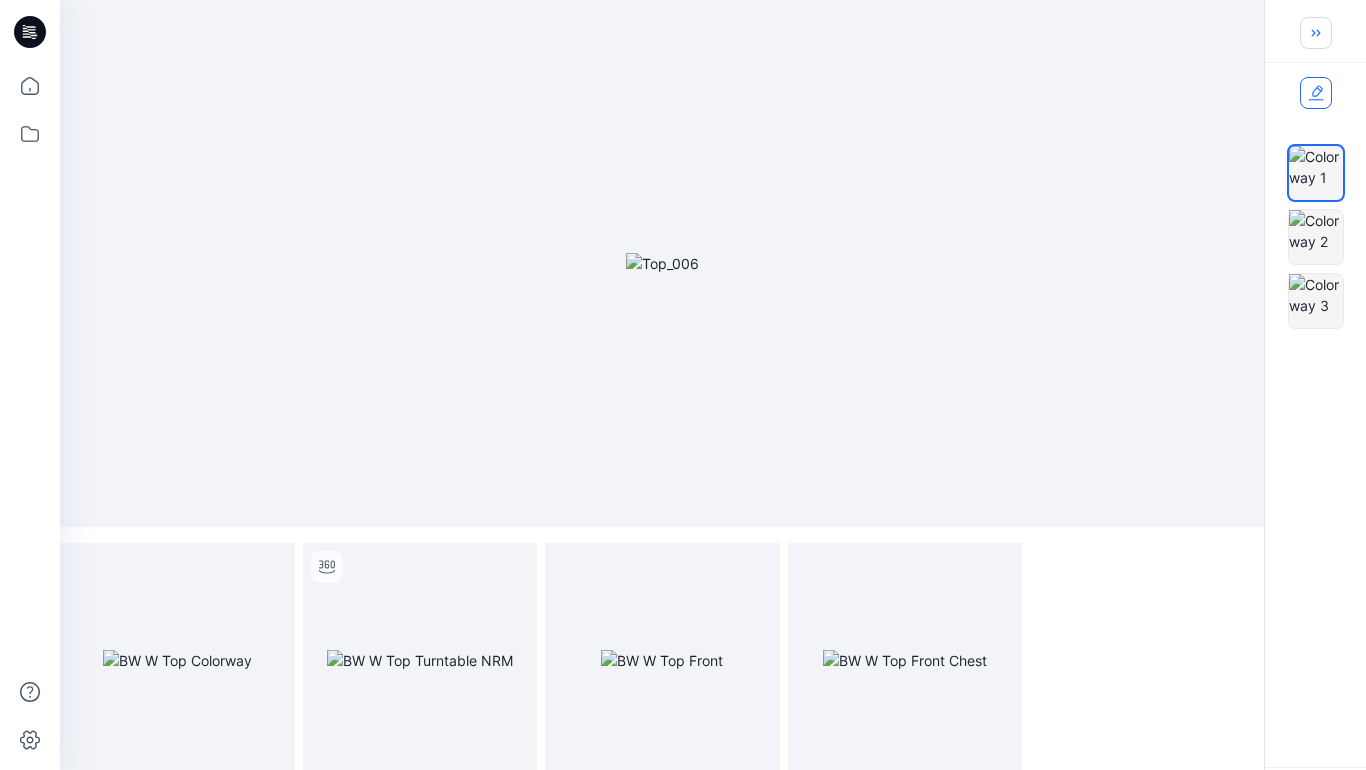click 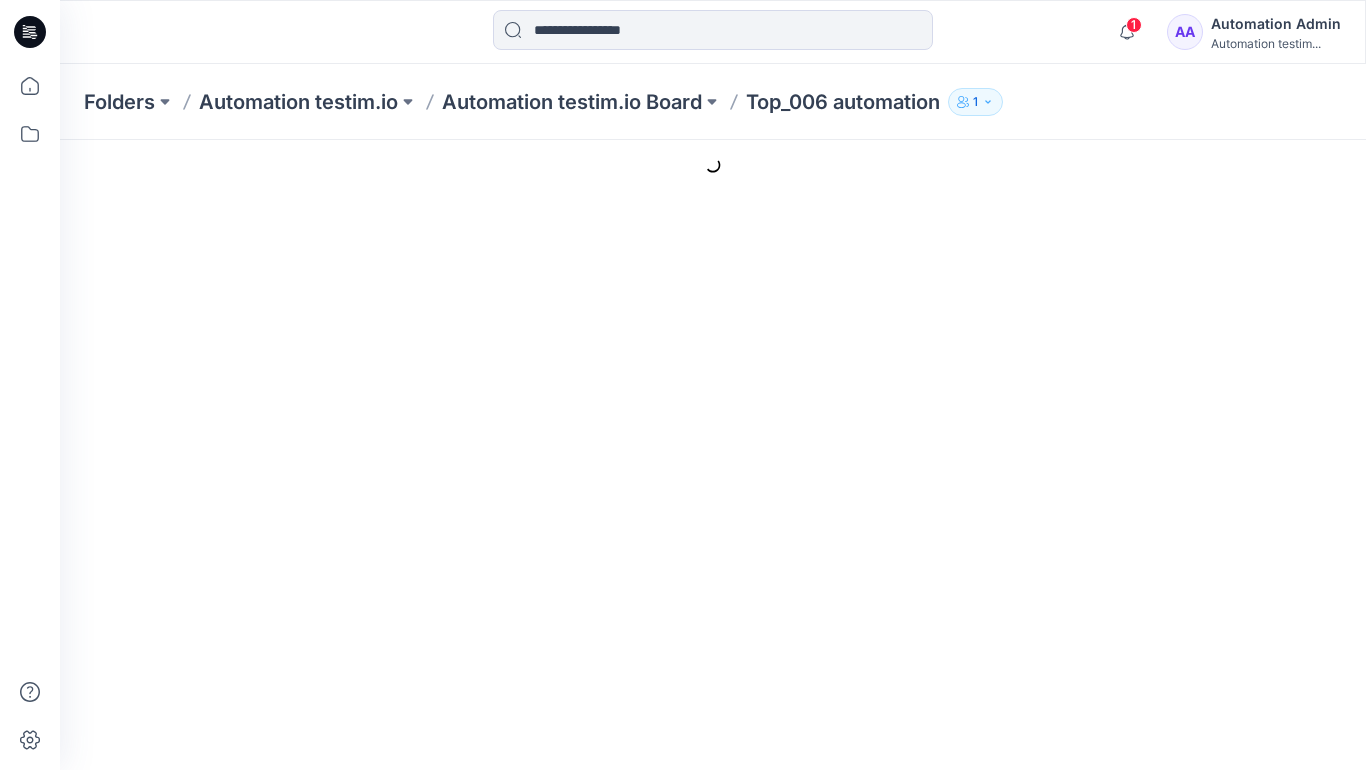 scroll, scrollTop: 0, scrollLeft: 0, axis: both 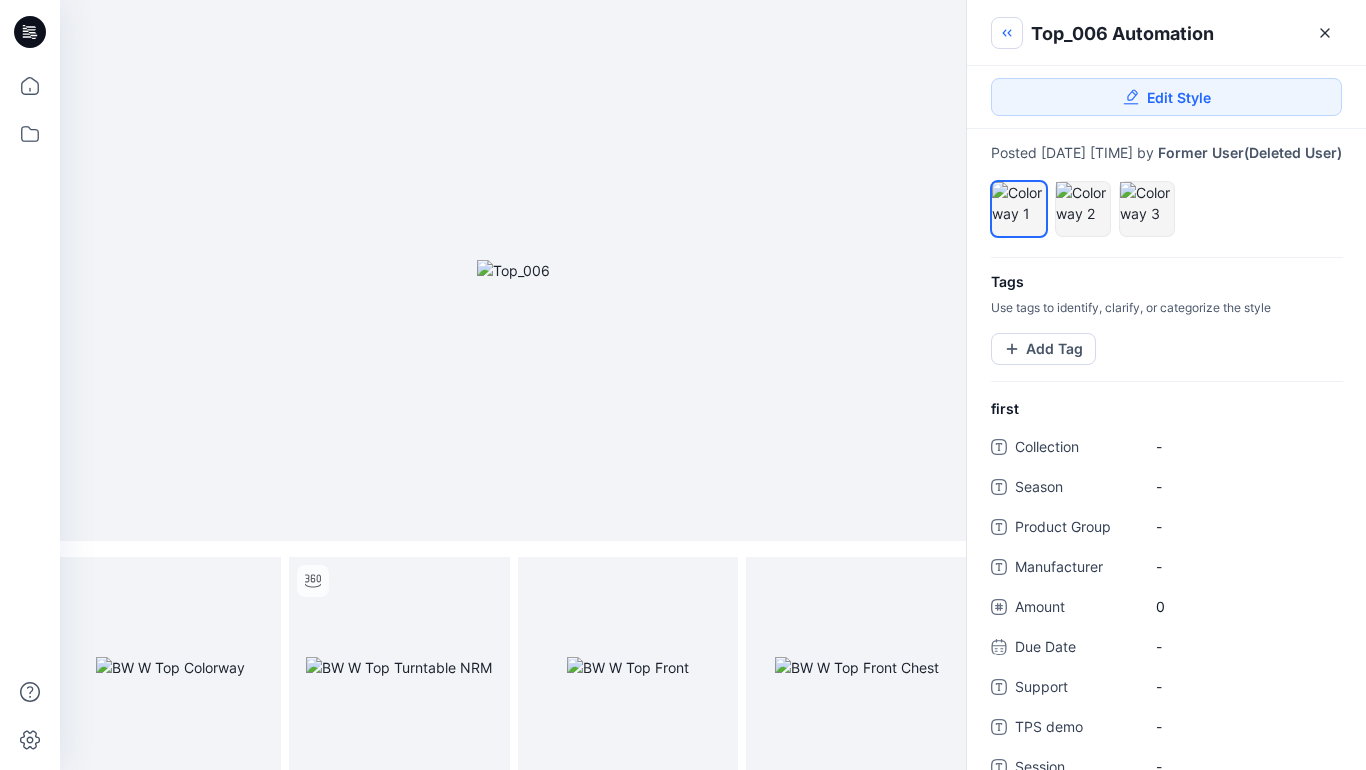 click 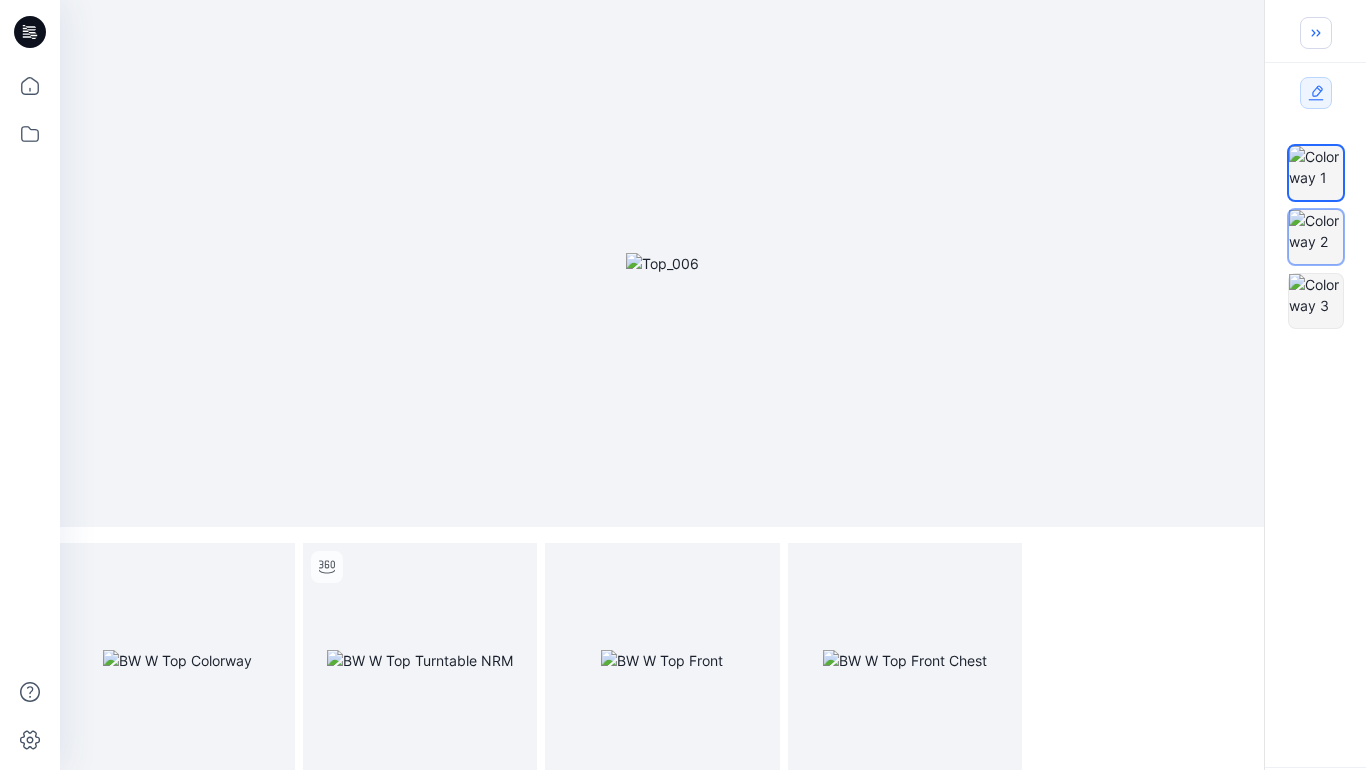 click at bounding box center [1316, 231] 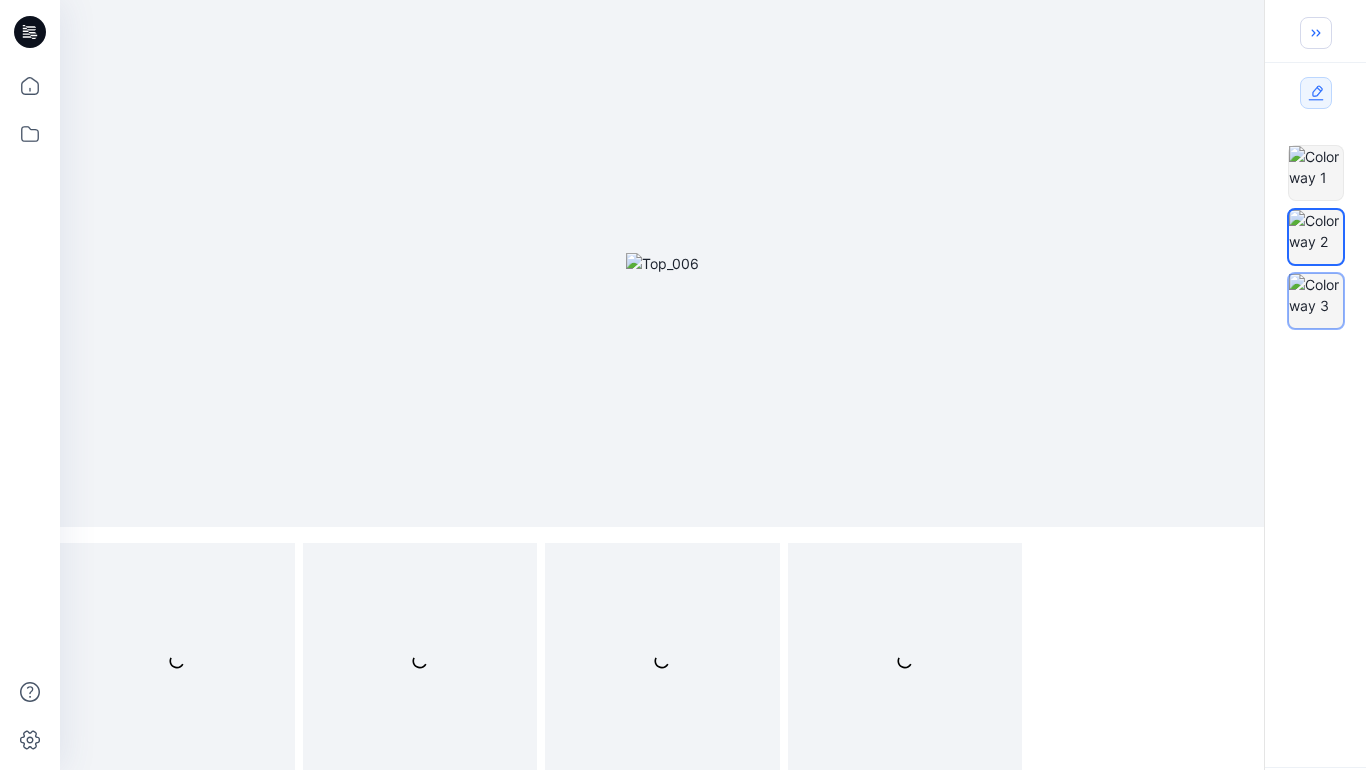 click at bounding box center (1316, 295) 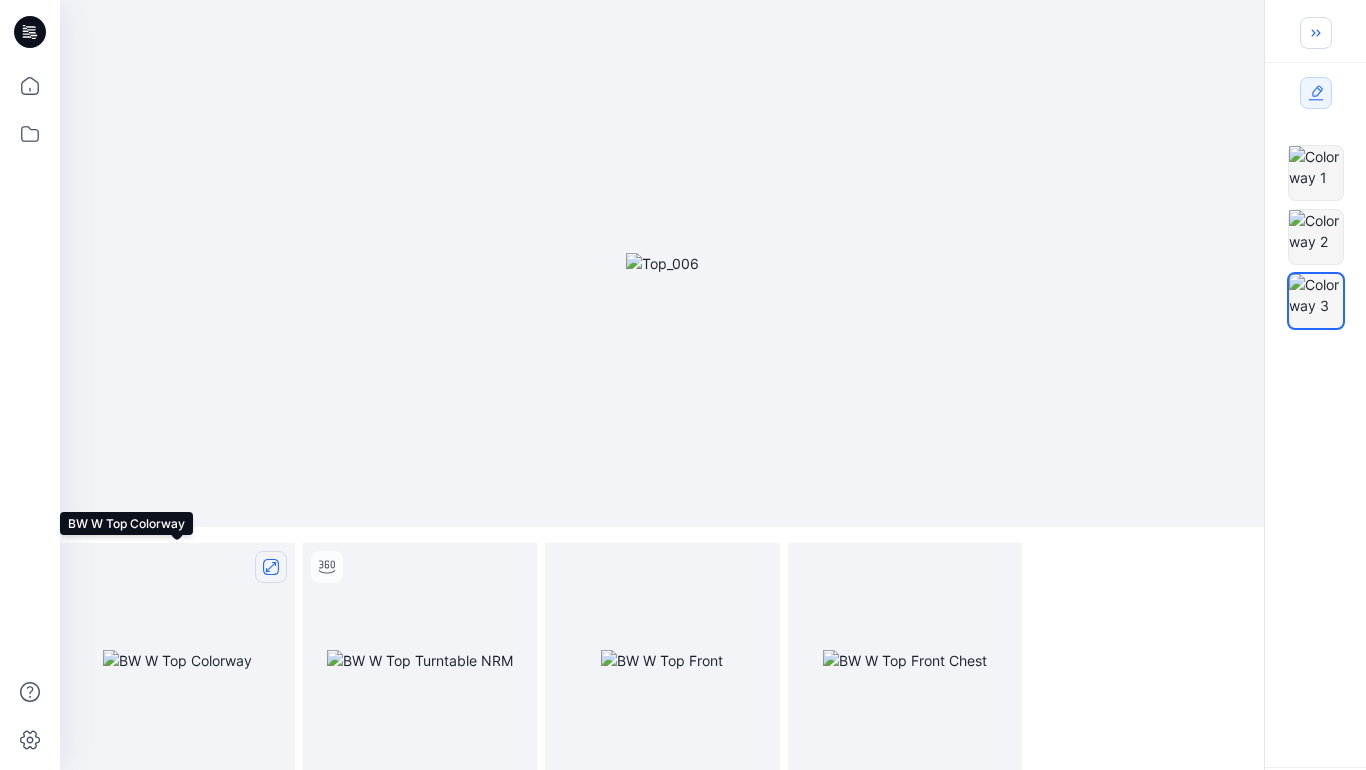 click 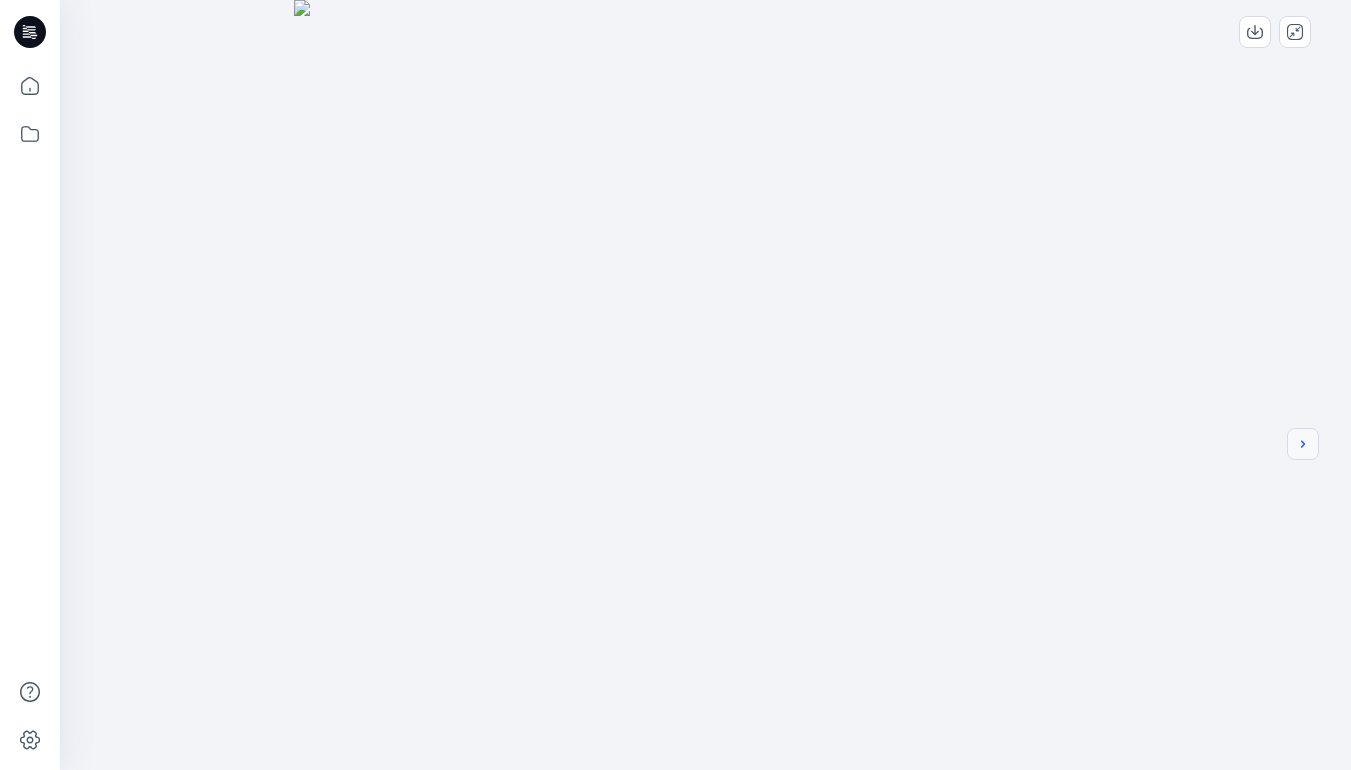 click 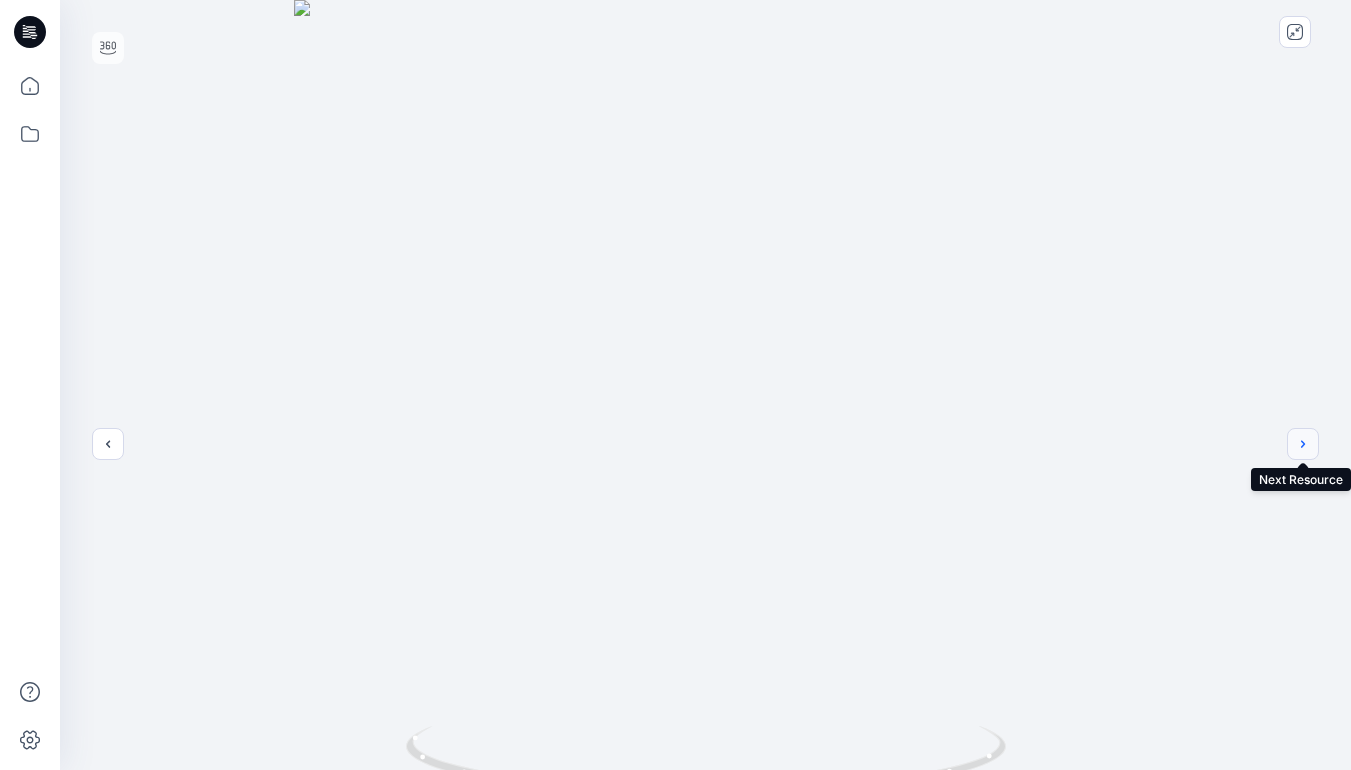 click 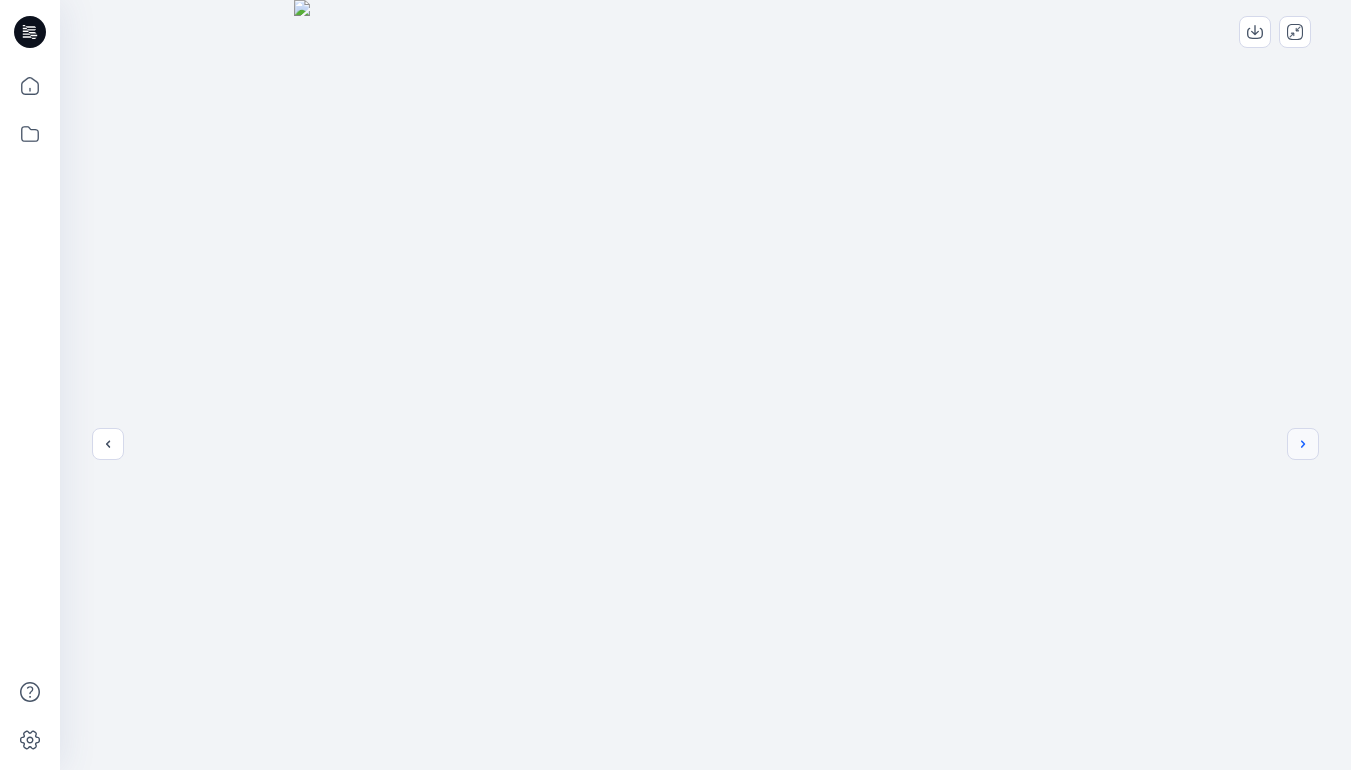 click 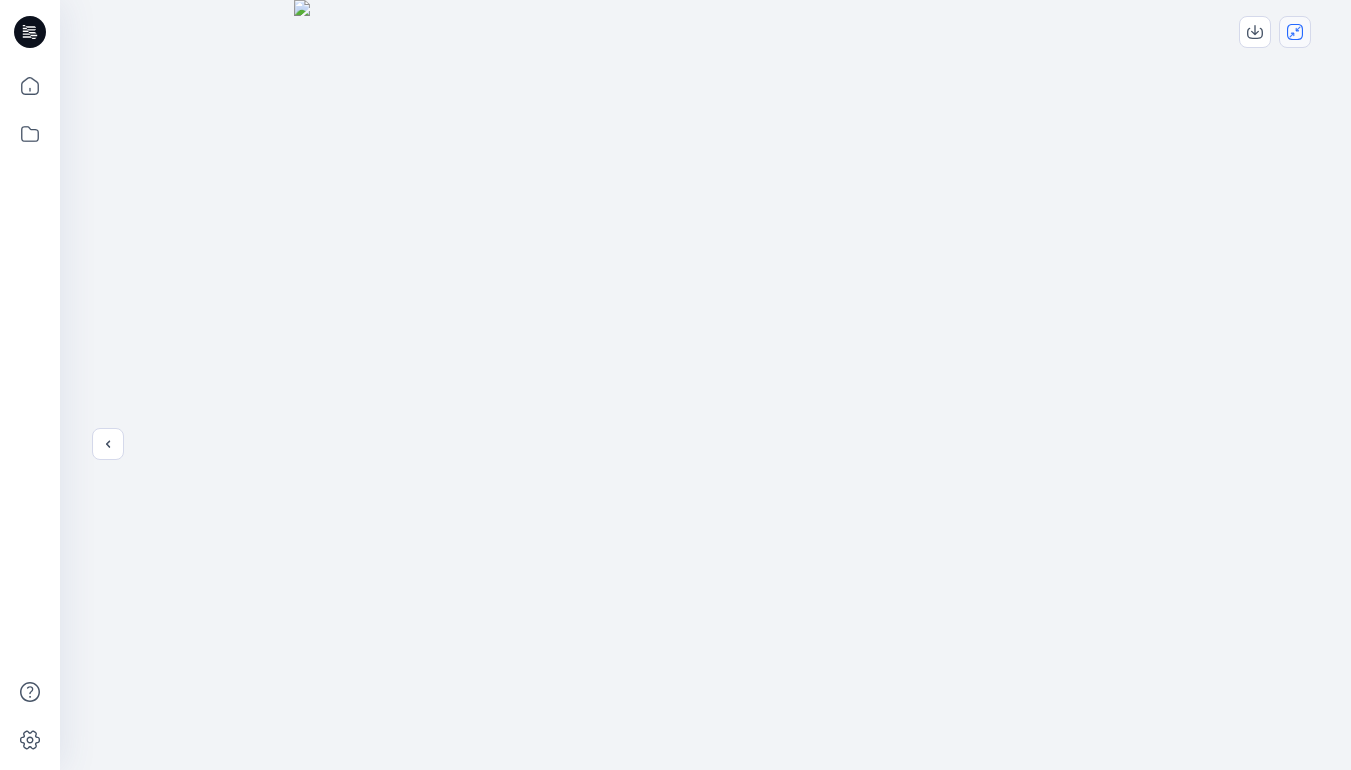 click 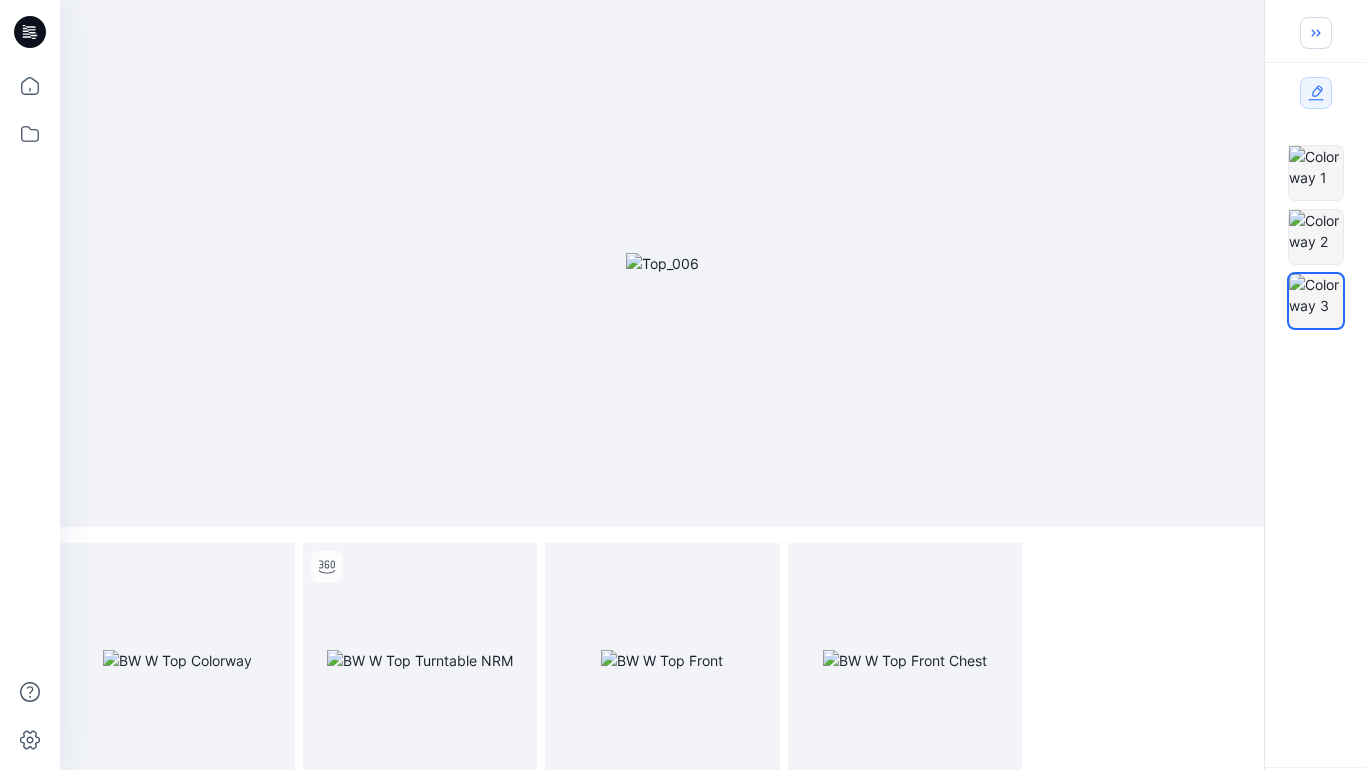click 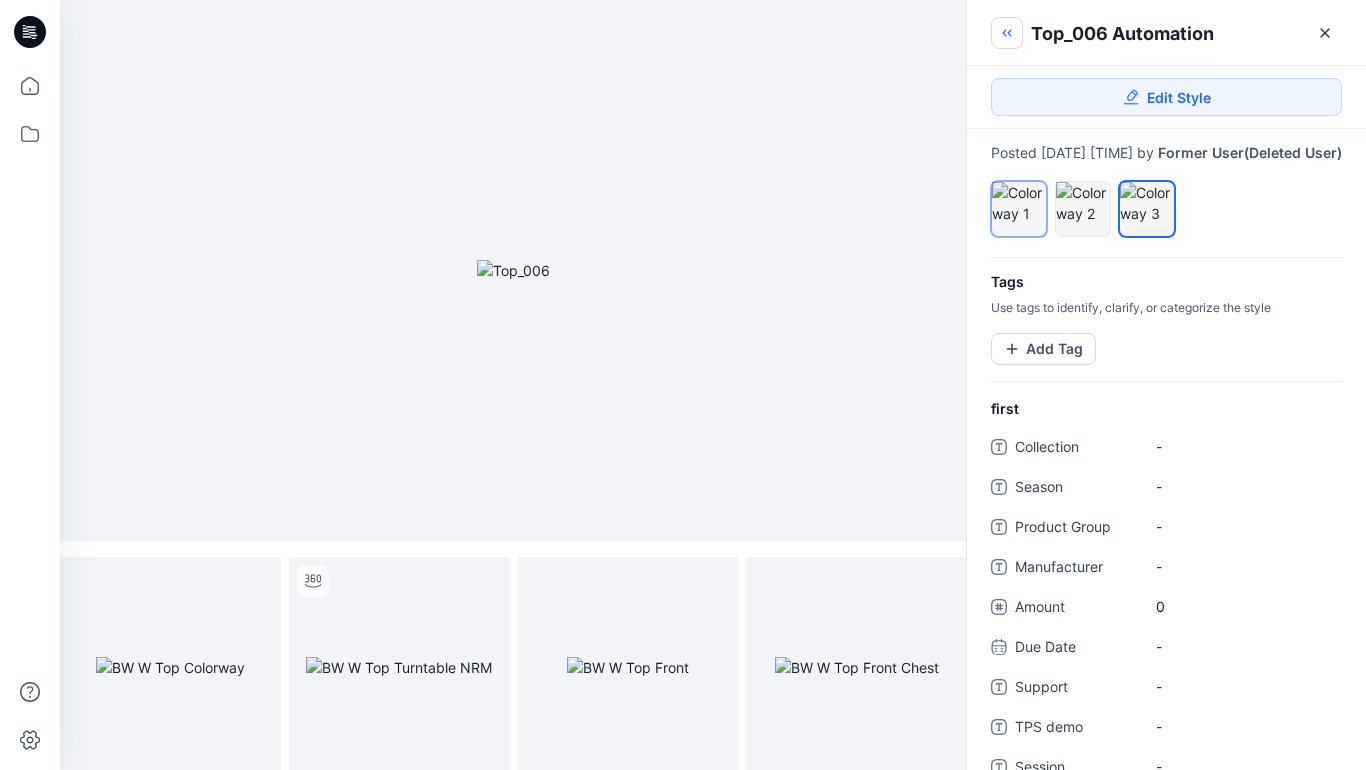 click at bounding box center (1019, 203) 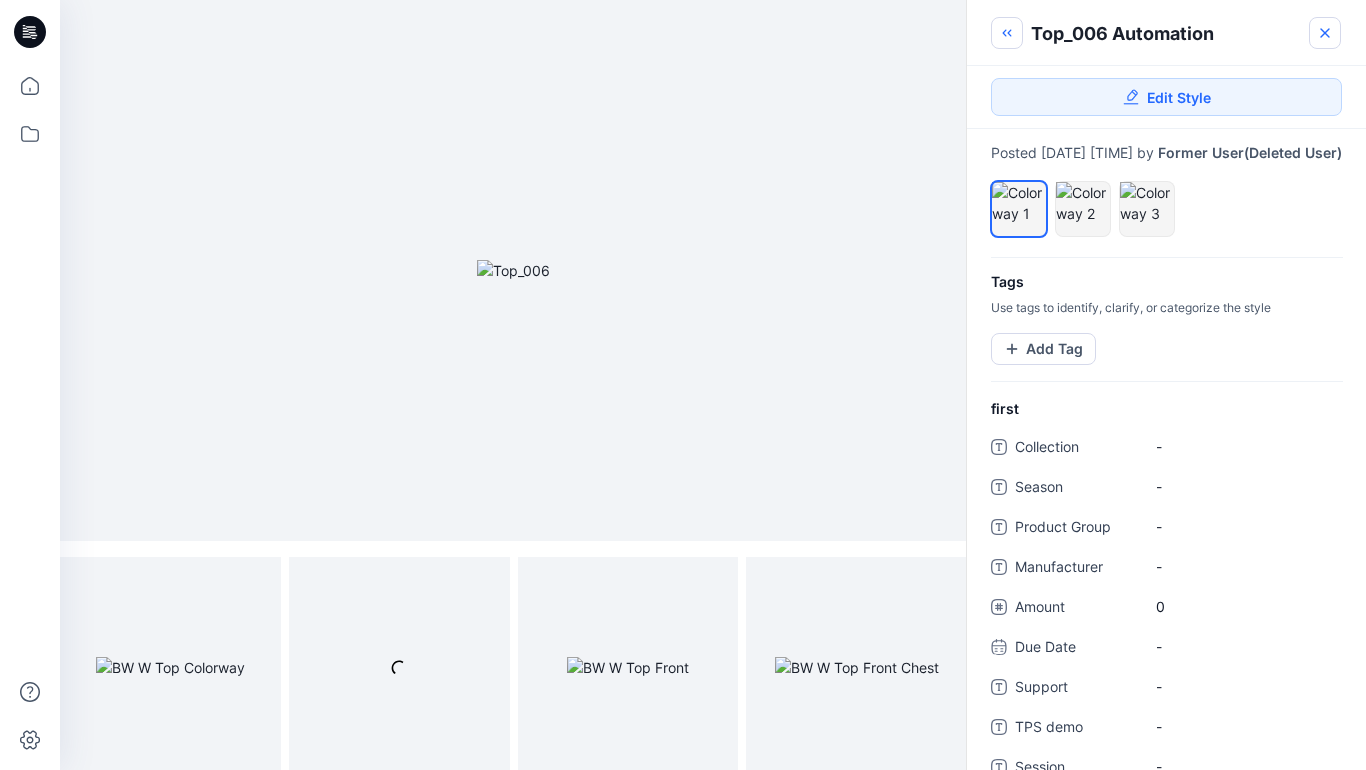 click 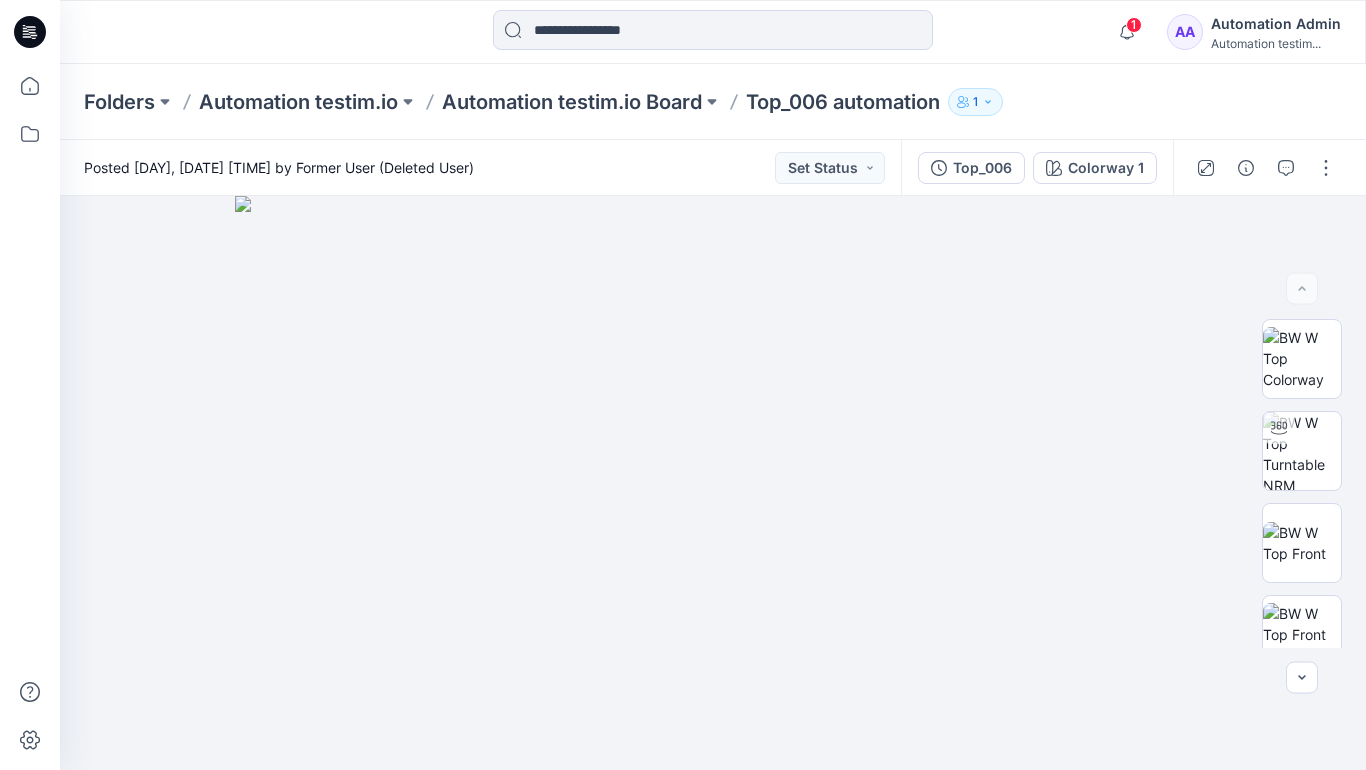 click on "Automation Admin" at bounding box center (1276, 24) 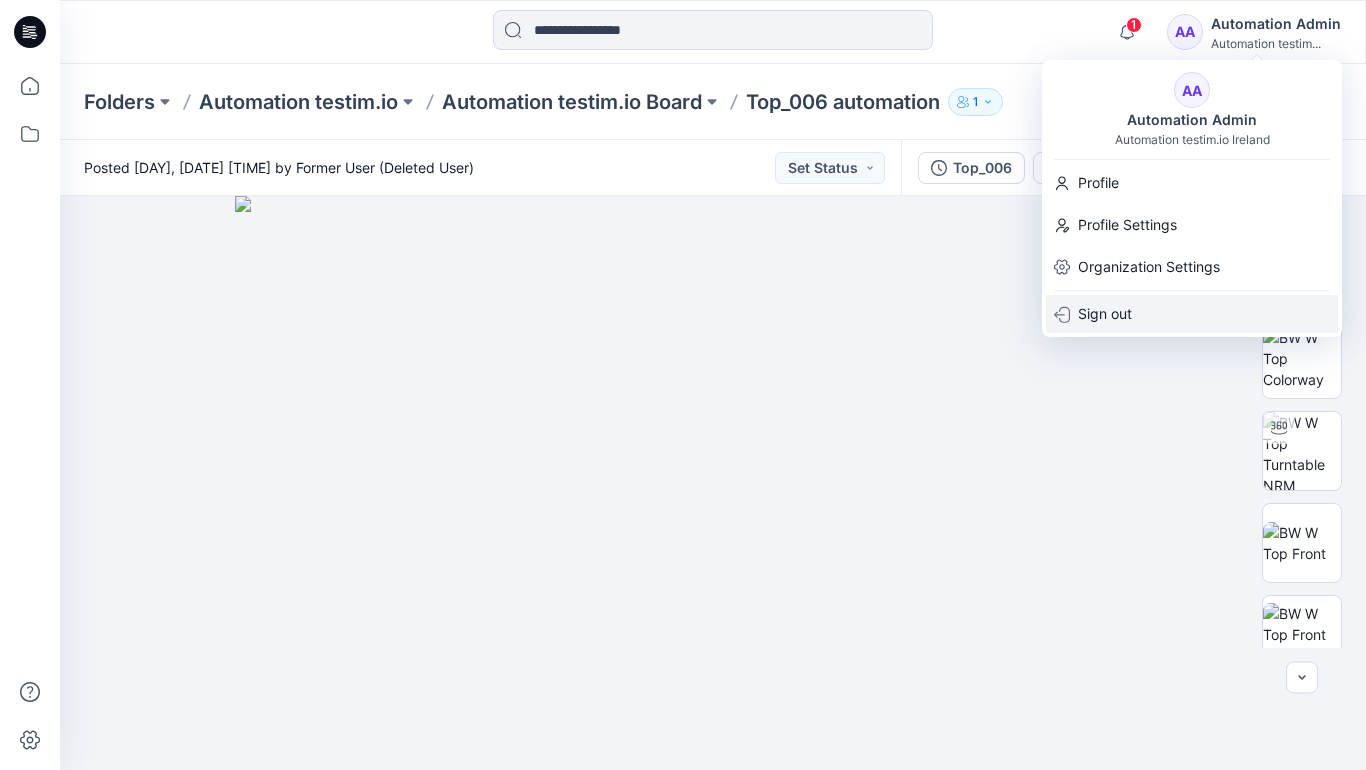 click on "Sign out" at bounding box center [1192, 314] 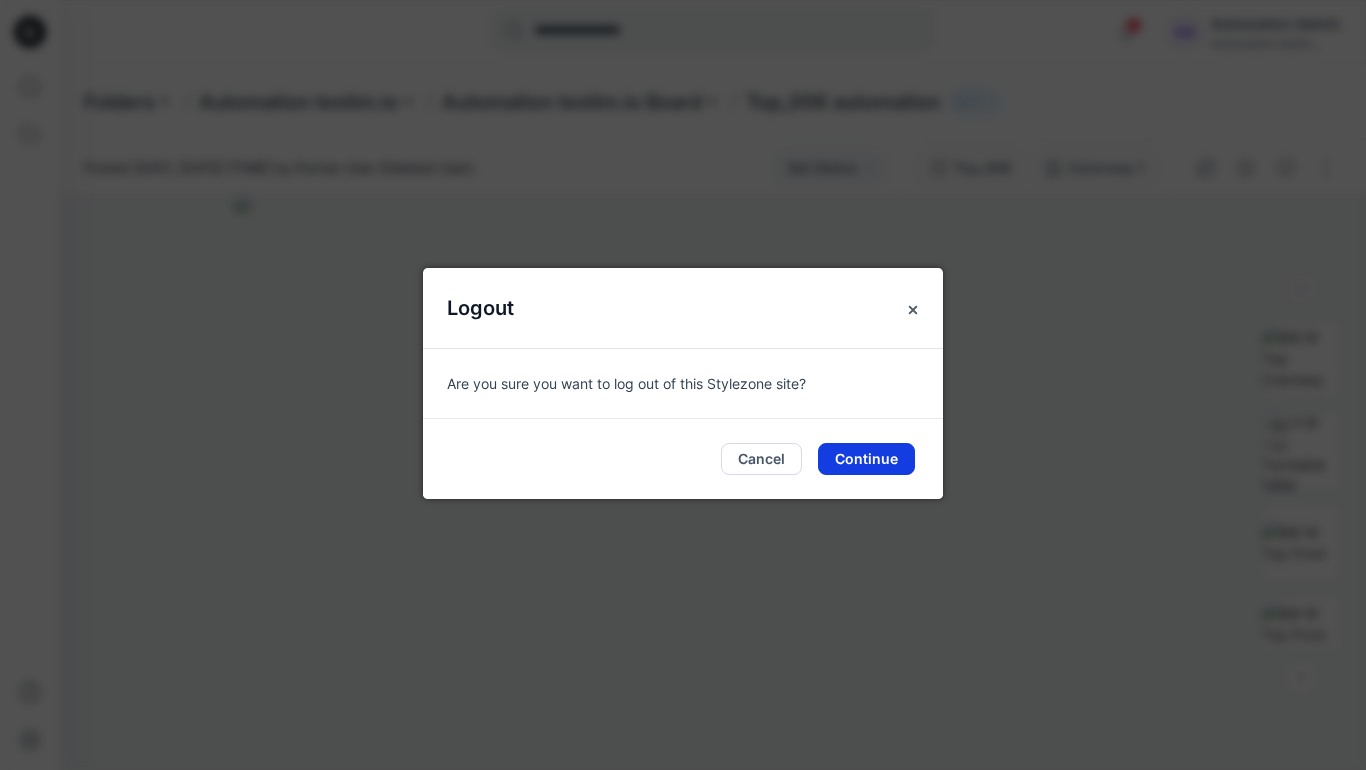 click on "Continue" at bounding box center (866, 459) 